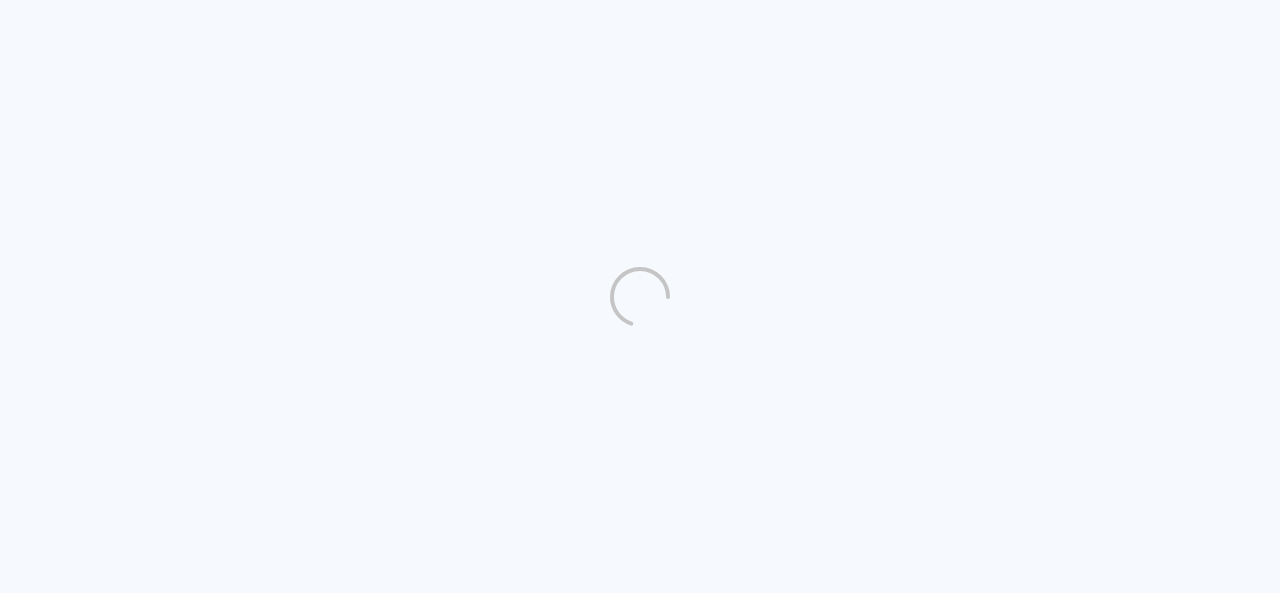 scroll, scrollTop: 0, scrollLeft: 0, axis: both 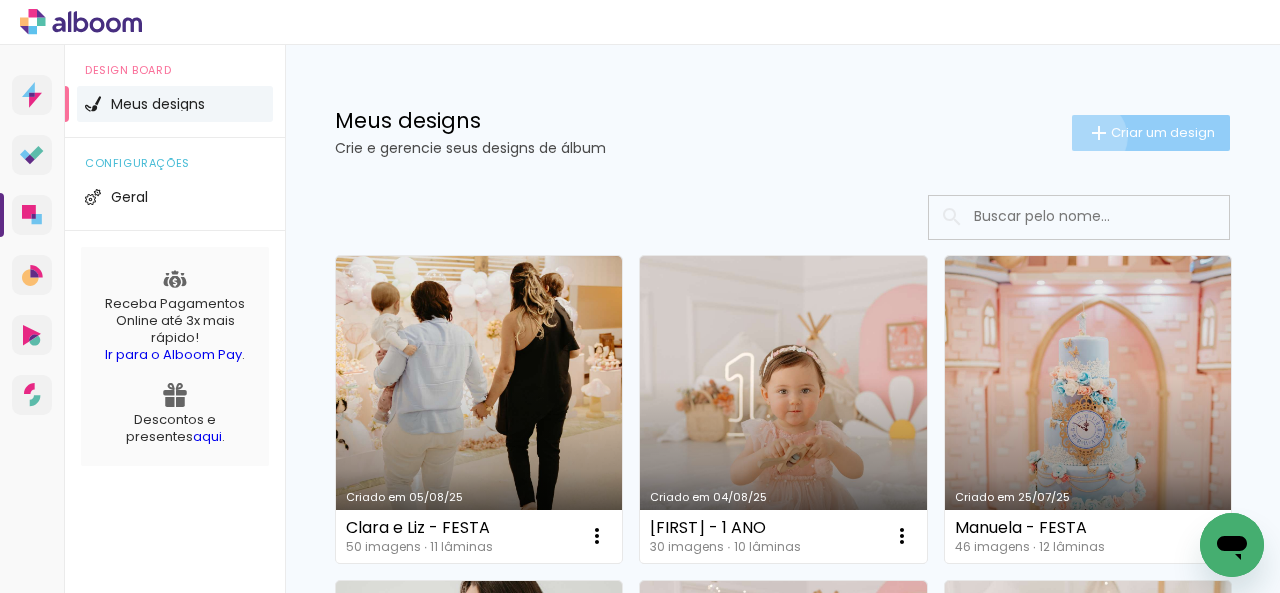 click 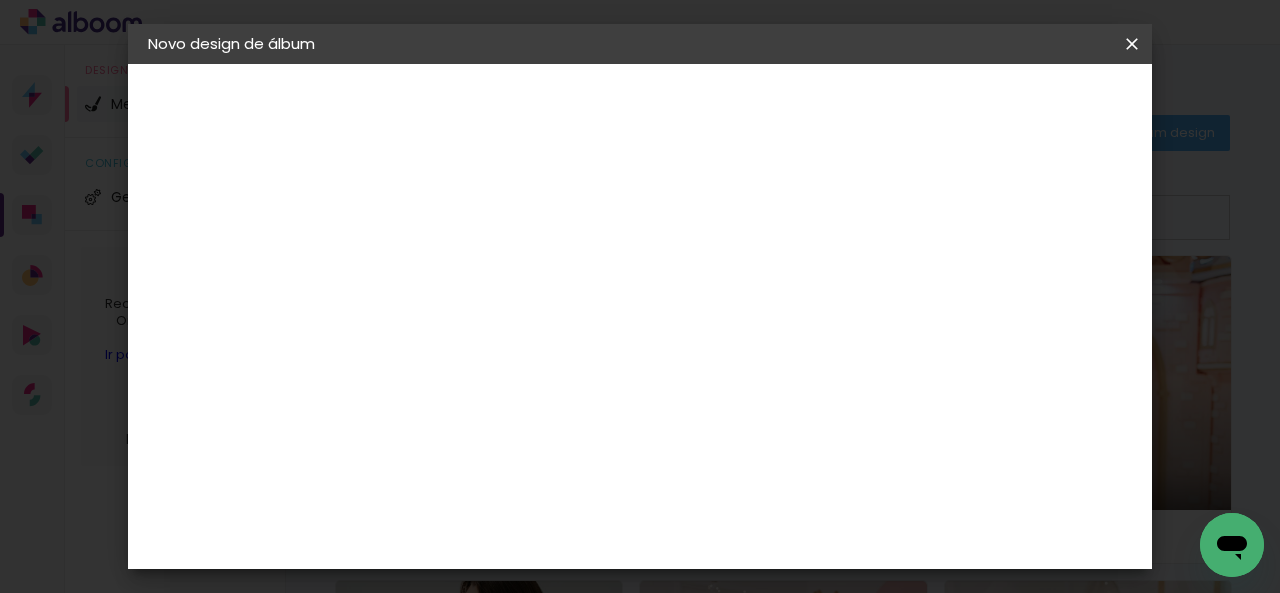 click on "Título do álbum" at bounding box center [0, 0] 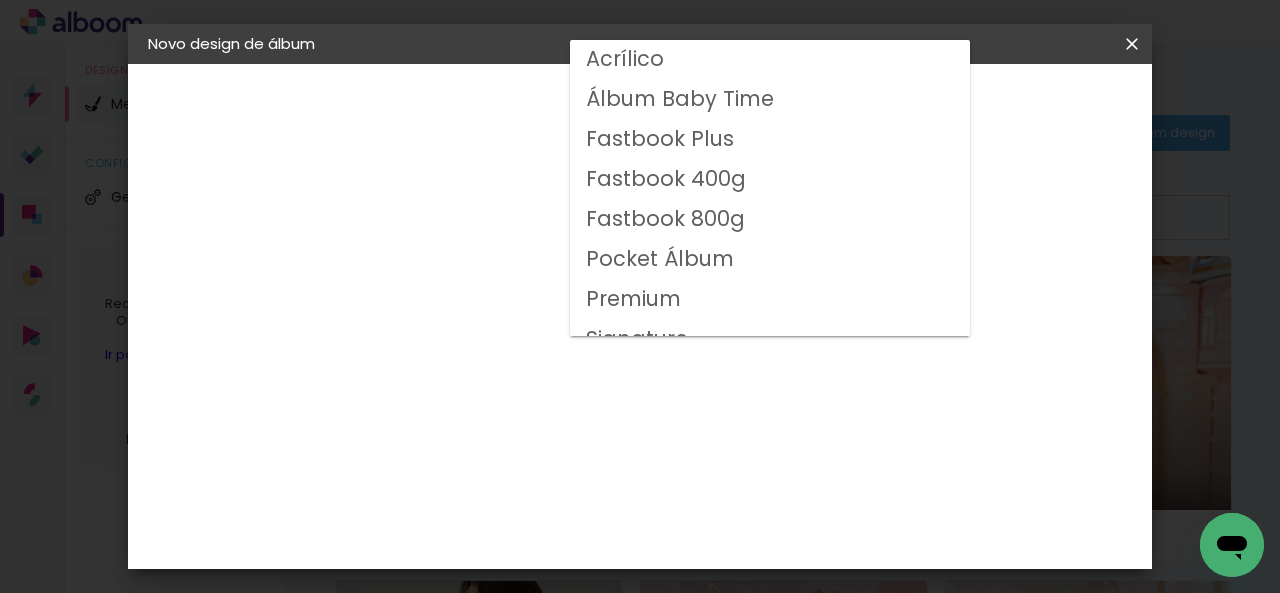 click on "Fastbook 800g" at bounding box center [0, 0] 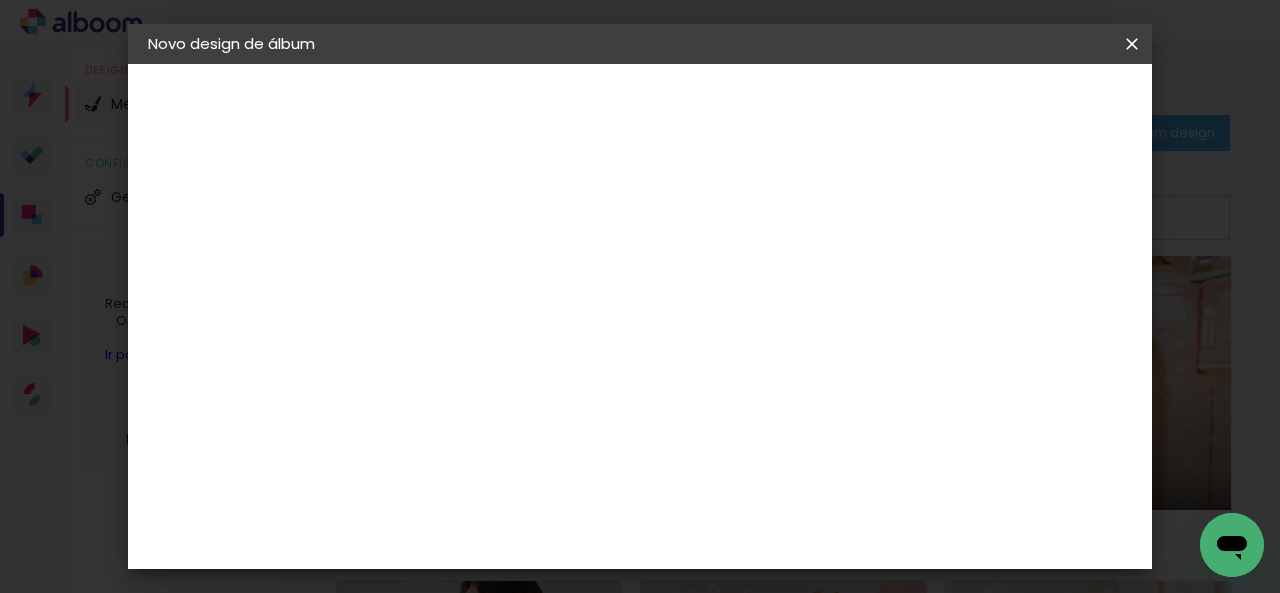 scroll, scrollTop: 500, scrollLeft: 0, axis: vertical 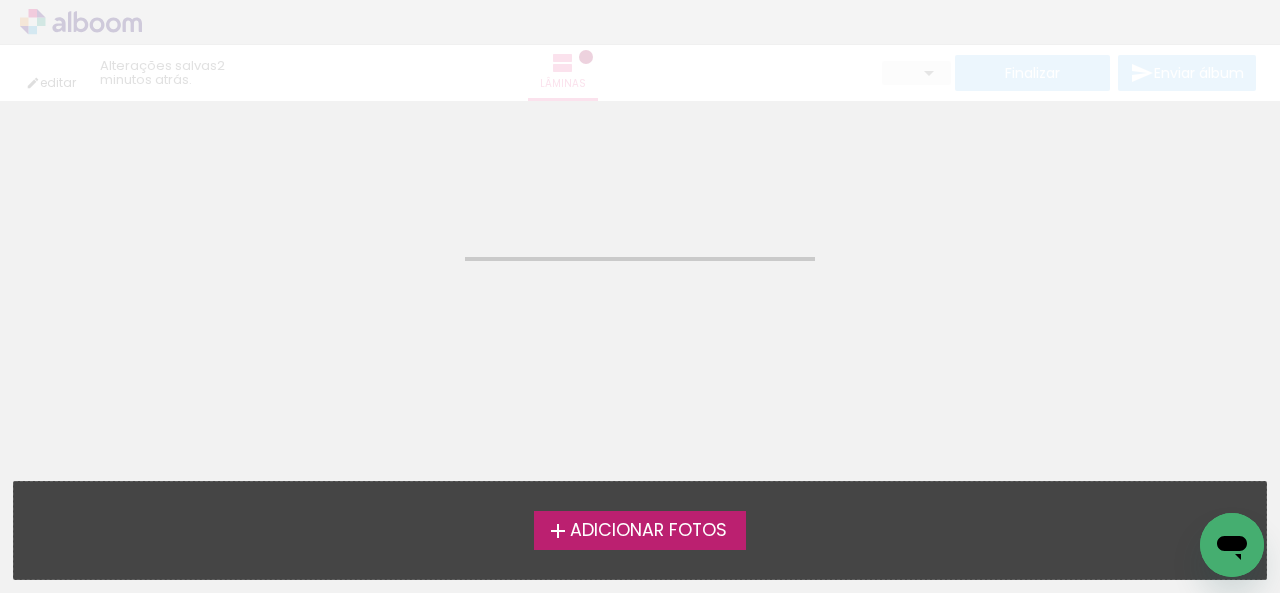 click on "Adicionar Fotos" at bounding box center (648, 531) 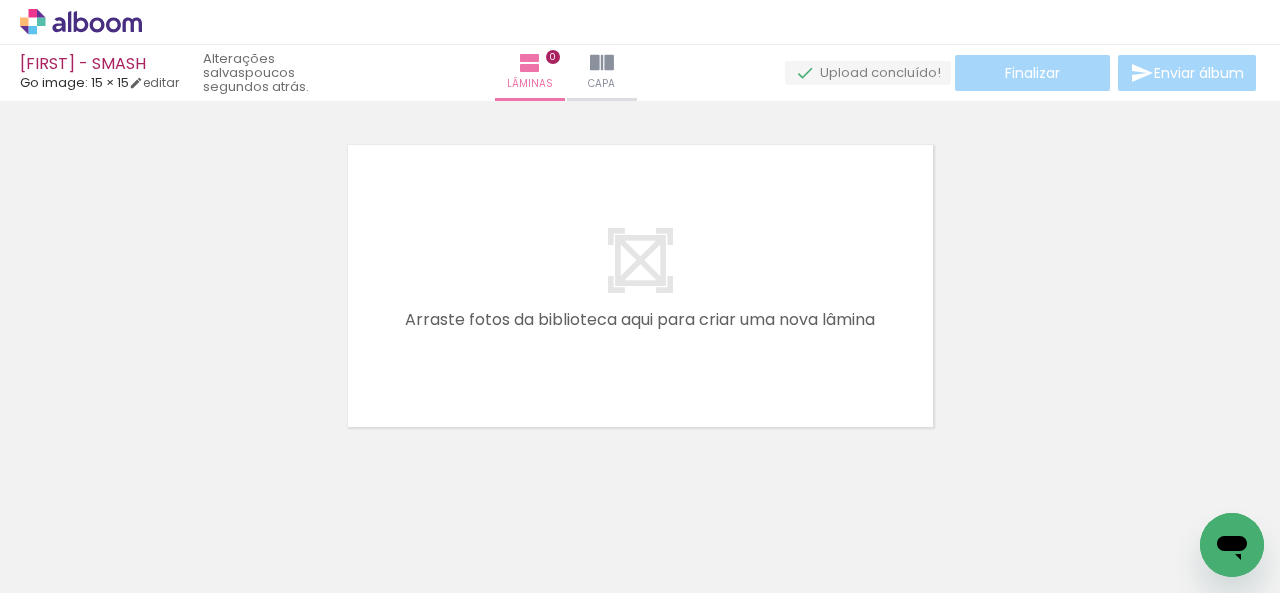 scroll, scrollTop: 25, scrollLeft: 0, axis: vertical 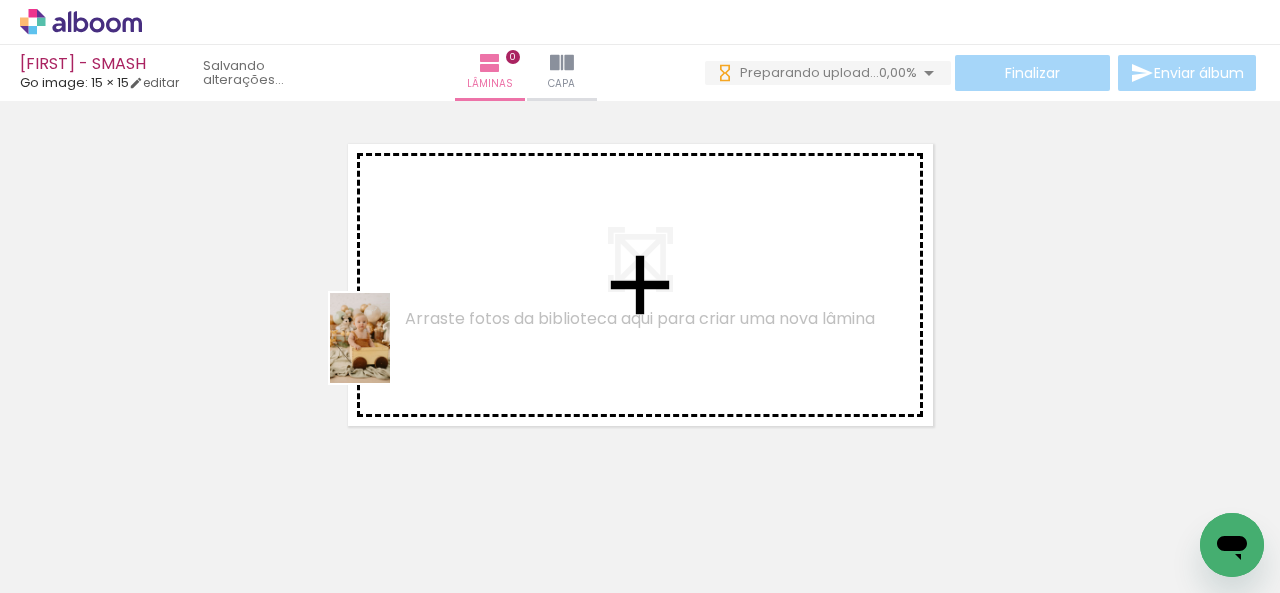 drag, startPoint x: 214, startPoint y: 554, endPoint x: 390, endPoint y: 352, distance: 267.9179 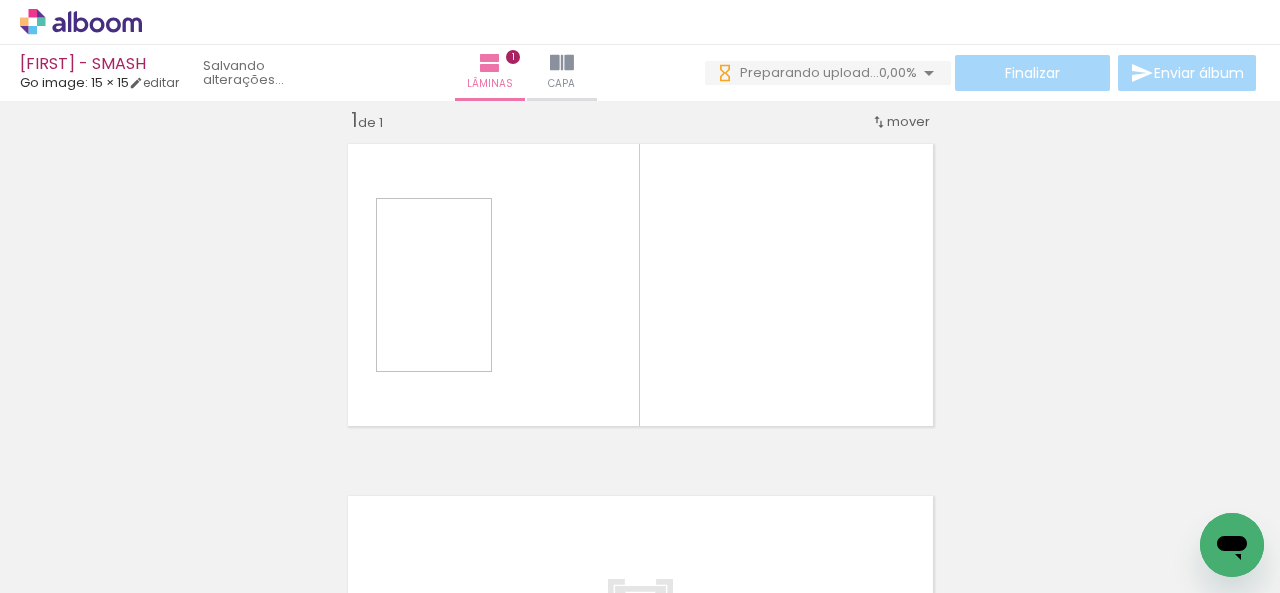 scroll, scrollTop: 25, scrollLeft: 0, axis: vertical 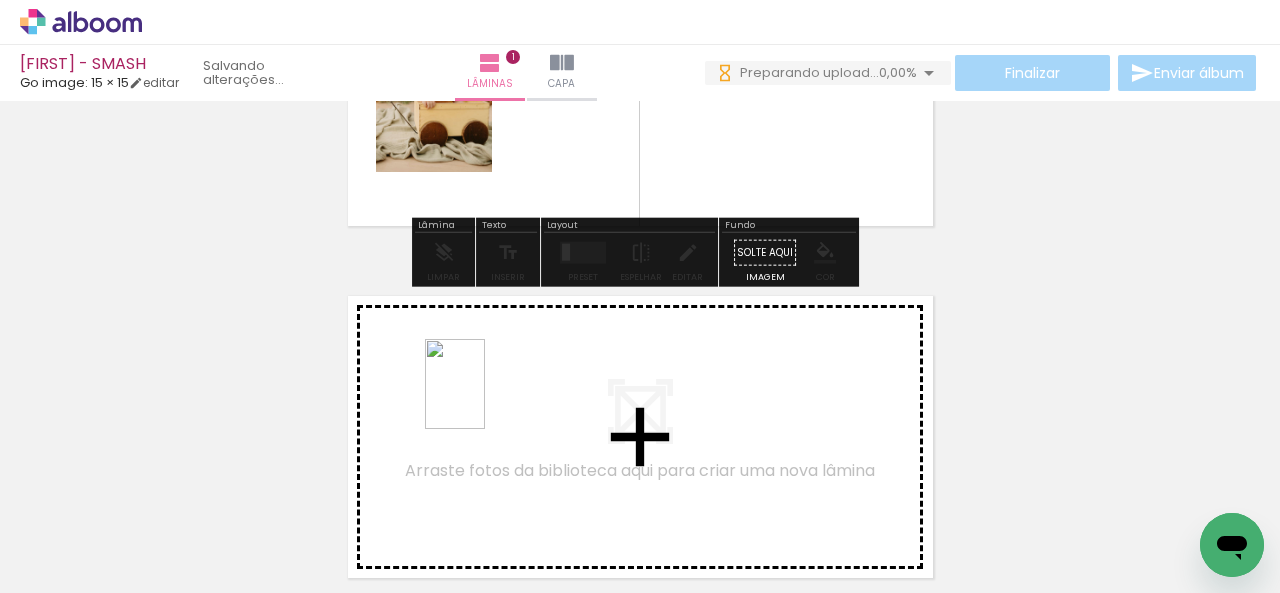 drag, startPoint x: 331, startPoint y: 529, endPoint x: 490, endPoint y: 393, distance: 209.22954 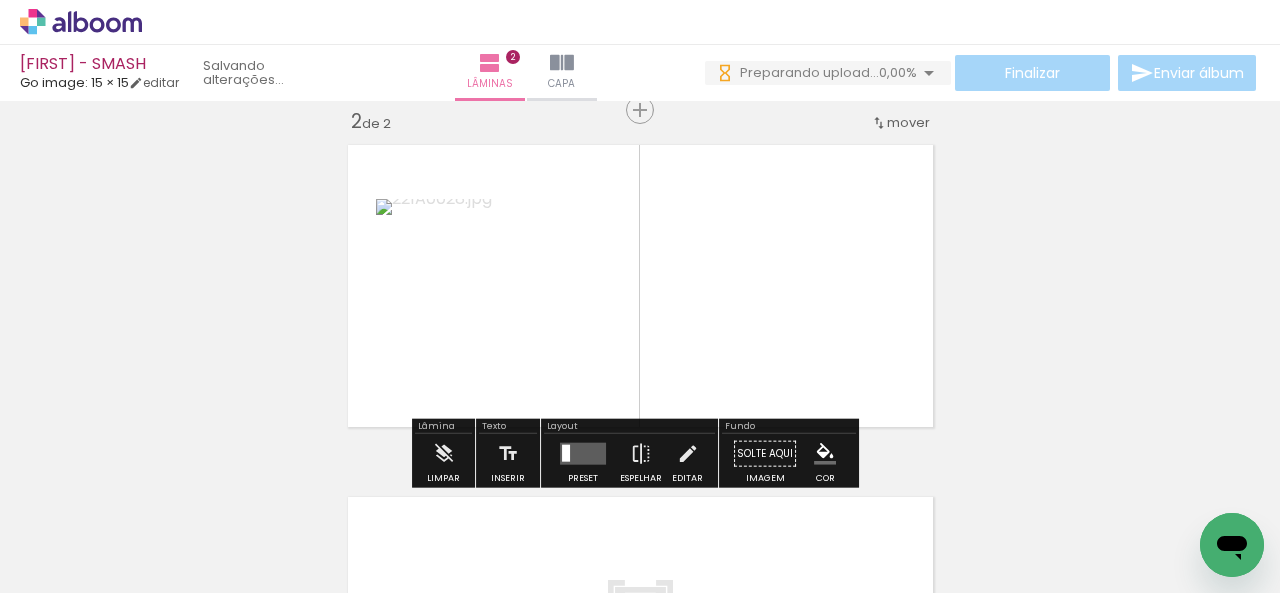 scroll, scrollTop: 377, scrollLeft: 0, axis: vertical 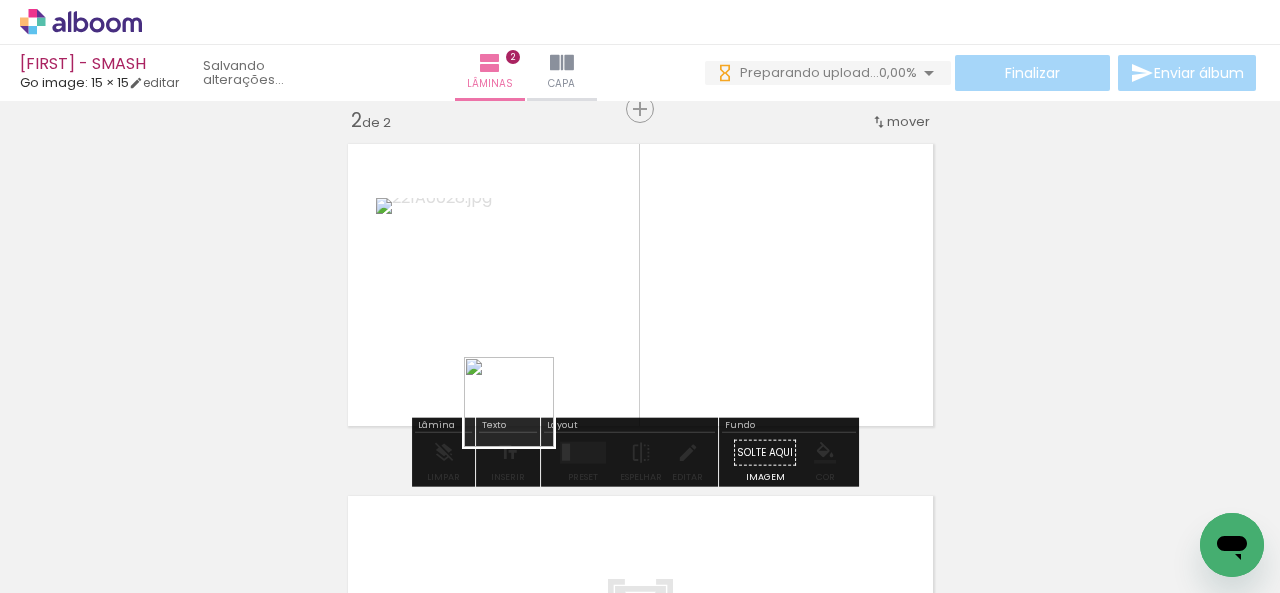 drag, startPoint x: 497, startPoint y: 471, endPoint x: 538, endPoint y: 380, distance: 99.80982 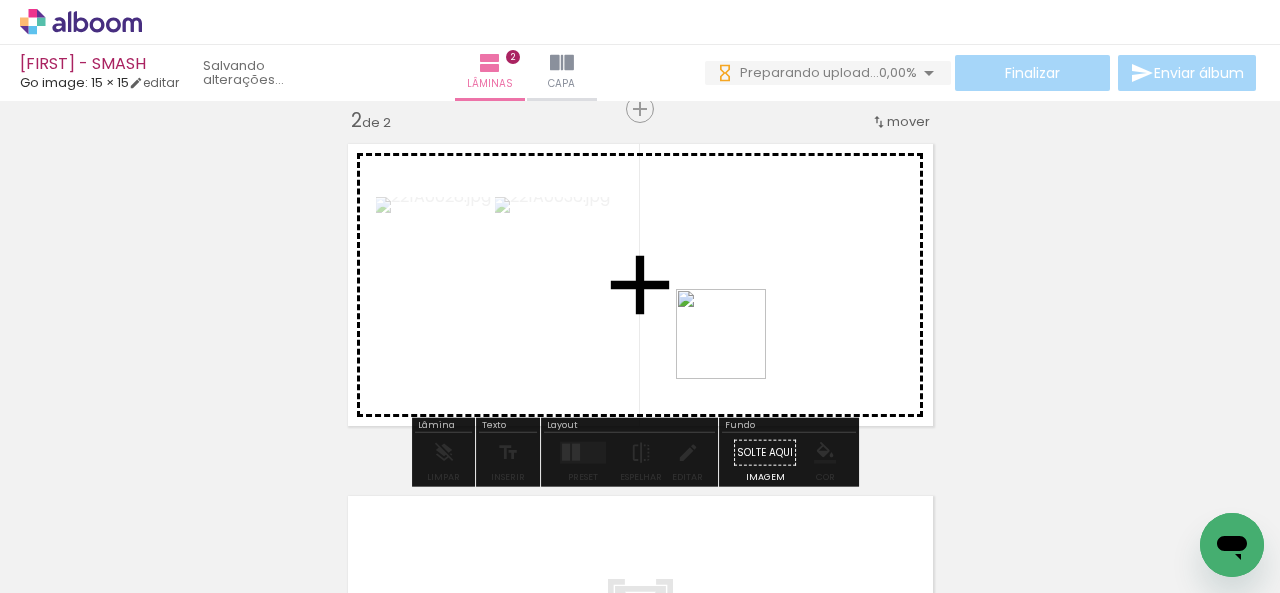drag, startPoint x: 664, startPoint y: 416, endPoint x: 736, endPoint y: 349, distance: 98.35141 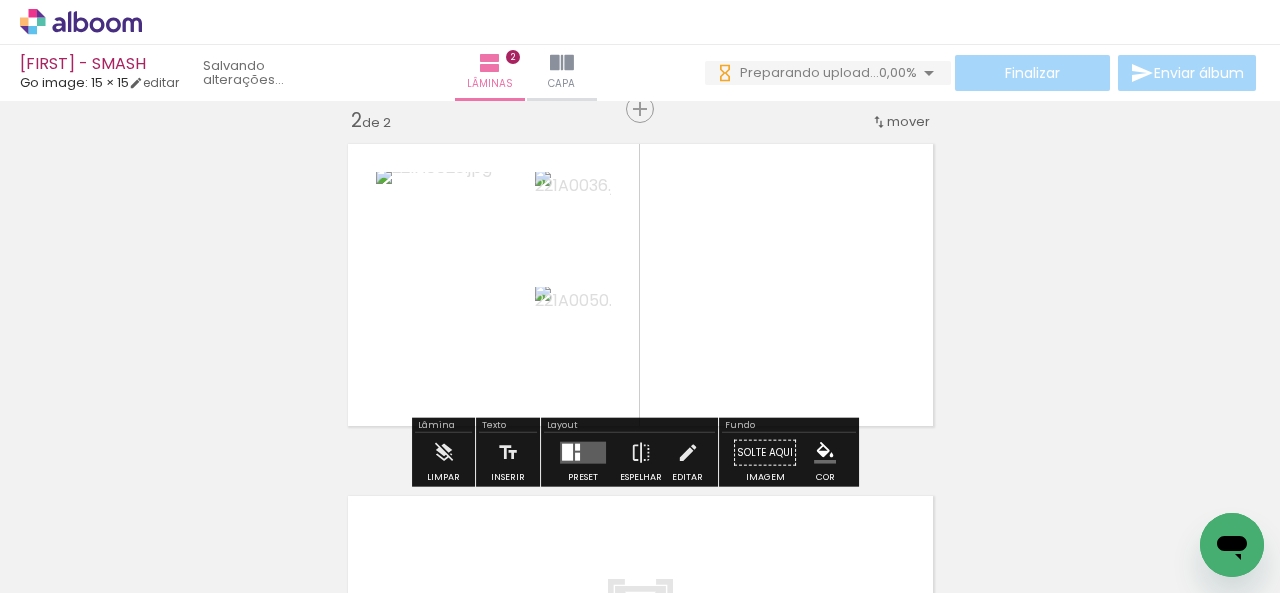 scroll, scrollTop: 0, scrollLeft: 0, axis: both 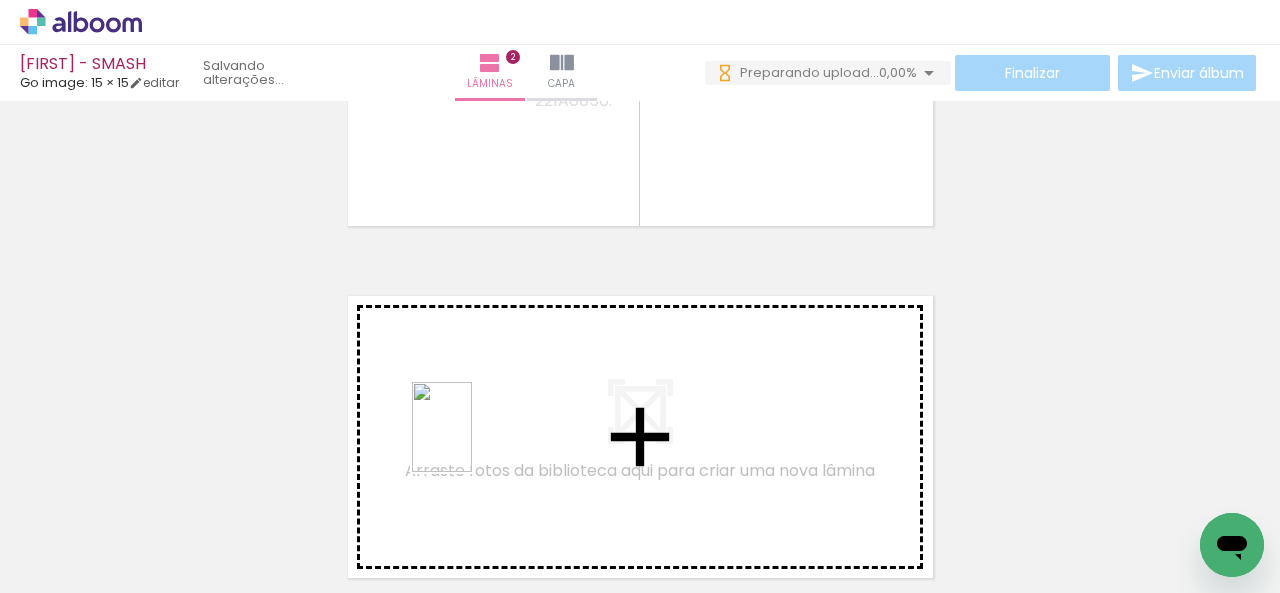 drag, startPoint x: 488, startPoint y: 537, endPoint x: 472, endPoint y: 442, distance: 96.337944 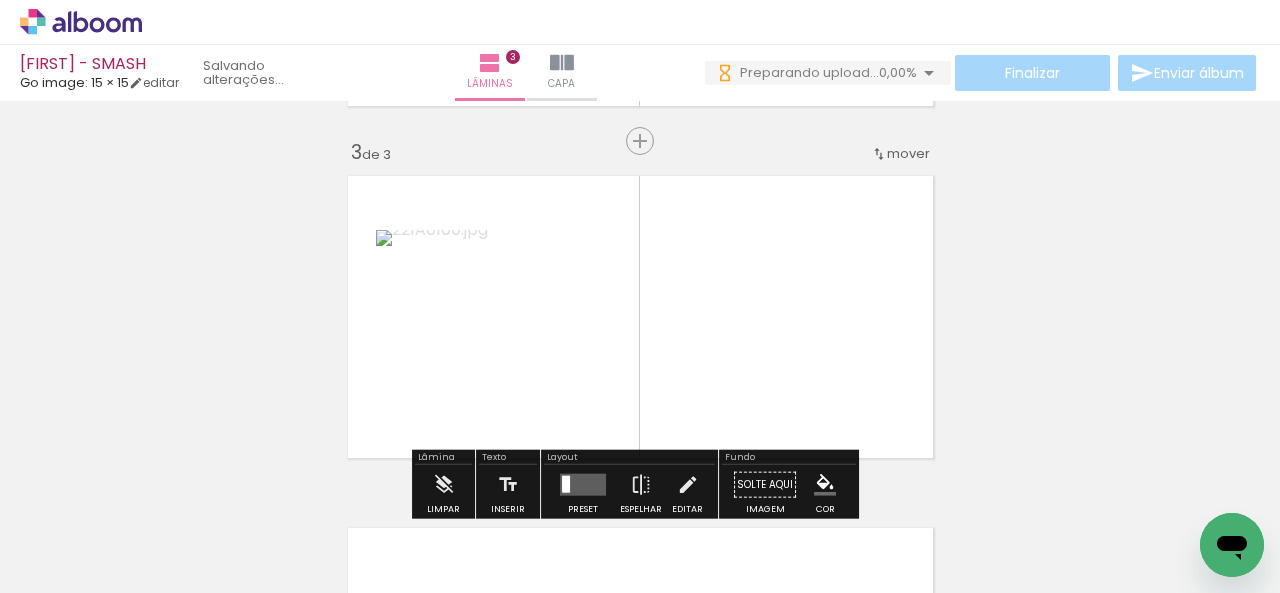 scroll, scrollTop: 729, scrollLeft: 0, axis: vertical 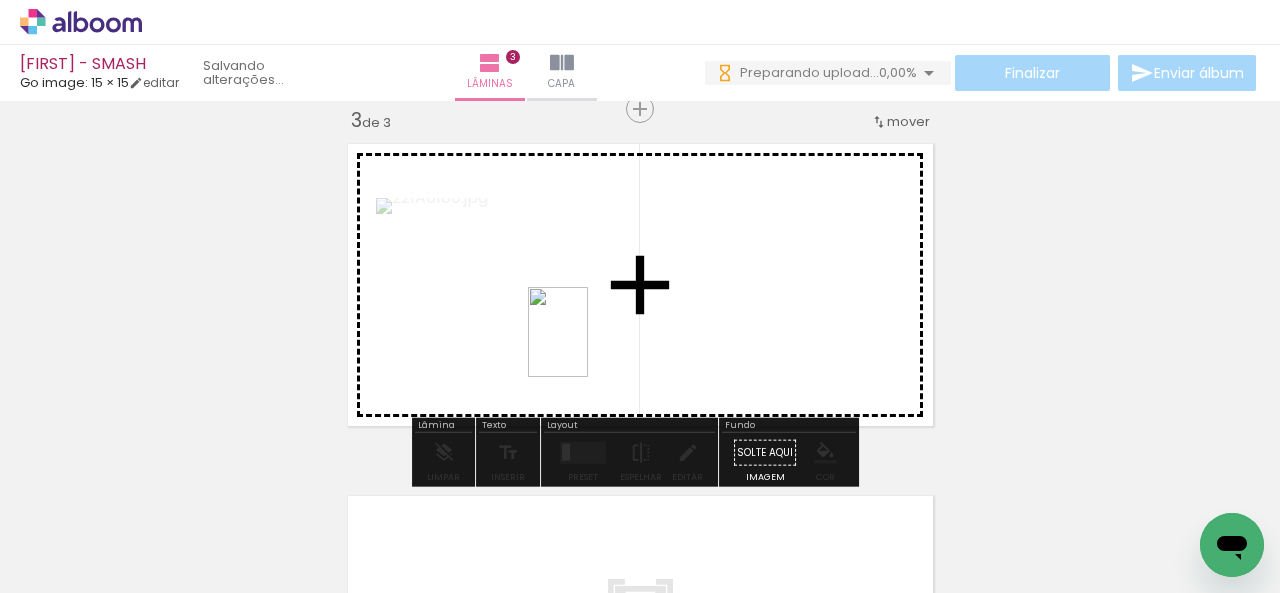 drag, startPoint x: 628, startPoint y: 506, endPoint x: 584, endPoint y: 469, distance: 57.48913 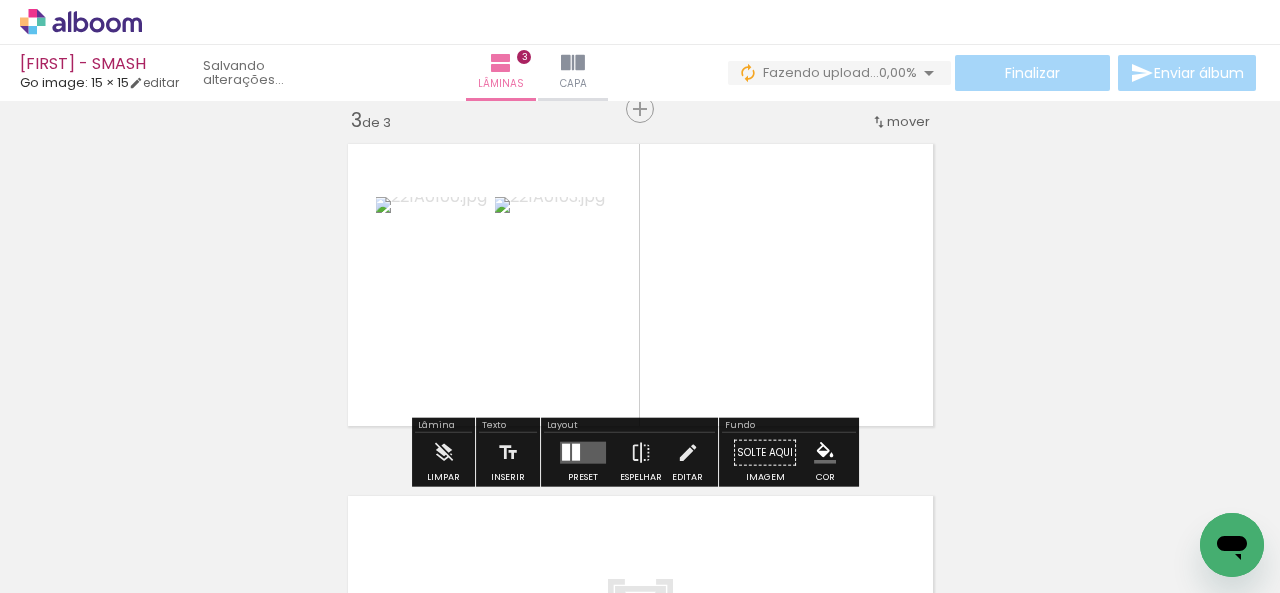 scroll, scrollTop: 0, scrollLeft: 360, axis: horizontal 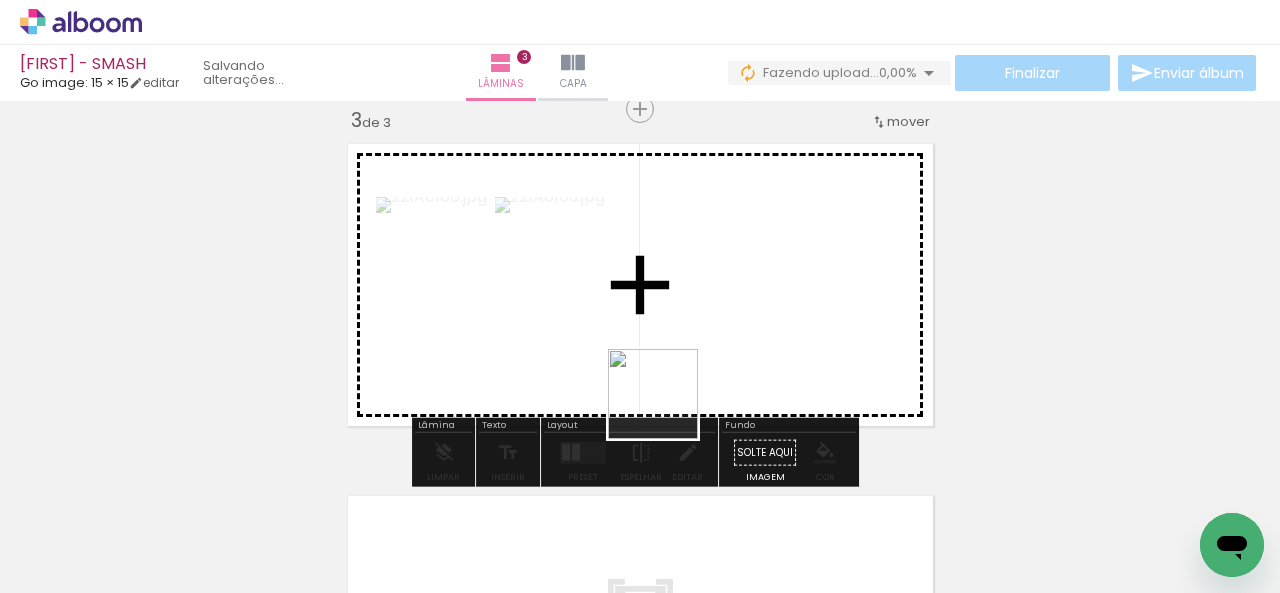 drag, startPoint x: 598, startPoint y: 561, endPoint x: 754, endPoint y: 482, distance: 174.86281 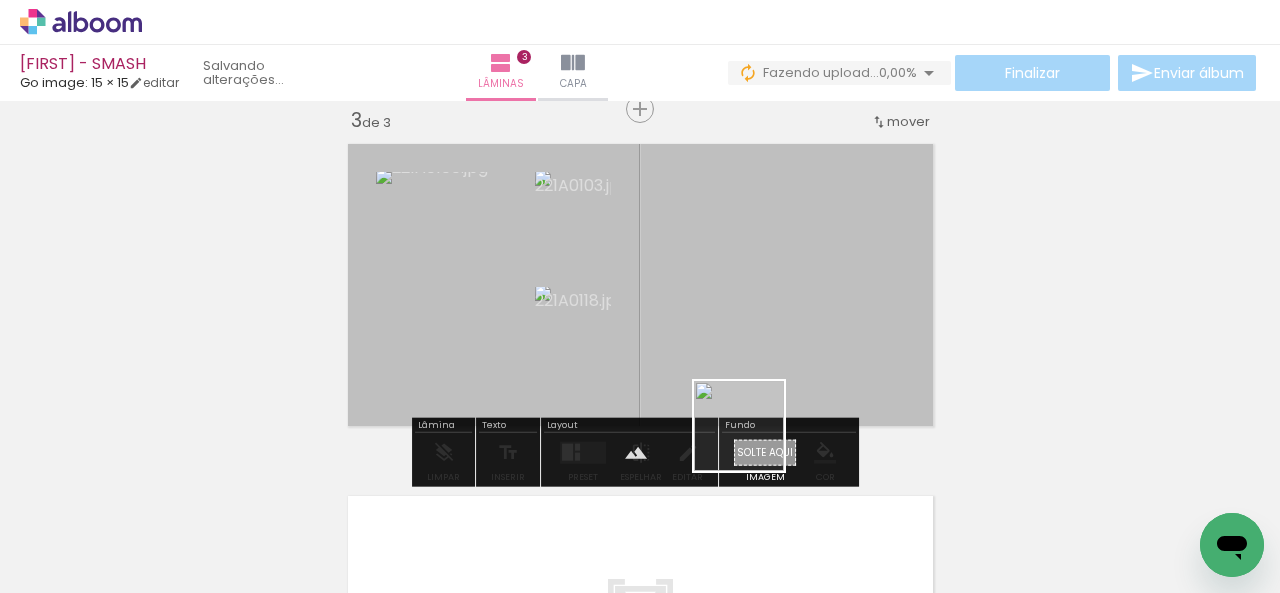 drag, startPoint x: 754, startPoint y: 519, endPoint x: 760, endPoint y: 333, distance: 186.09676 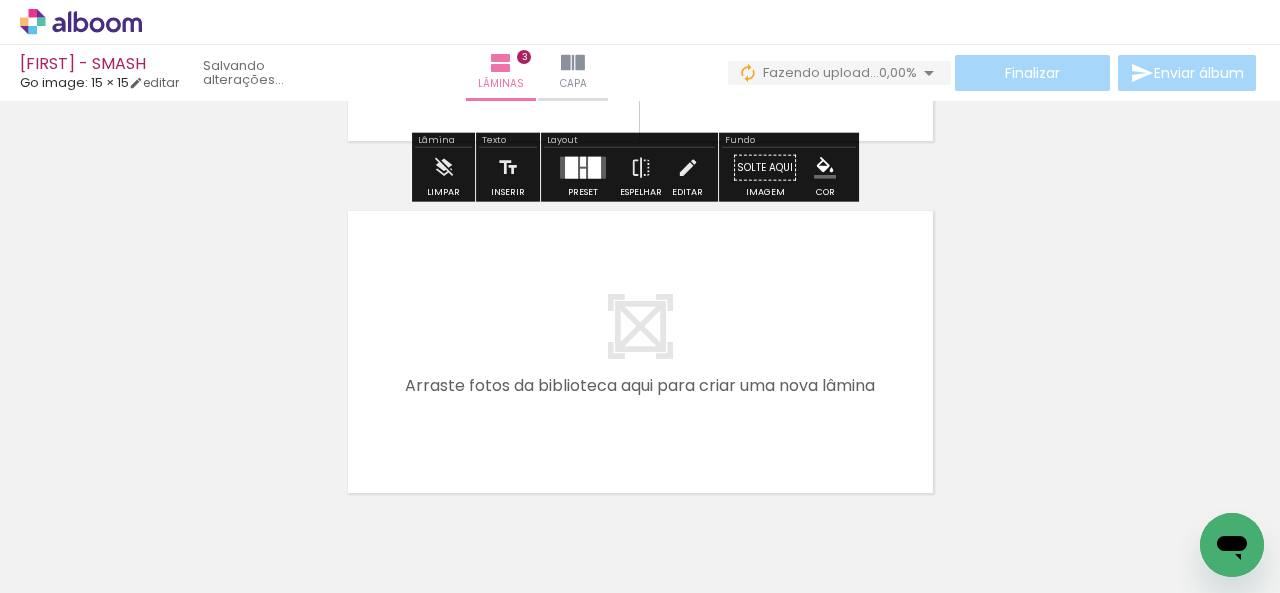 scroll, scrollTop: 1029, scrollLeft: 0, axis: vertical 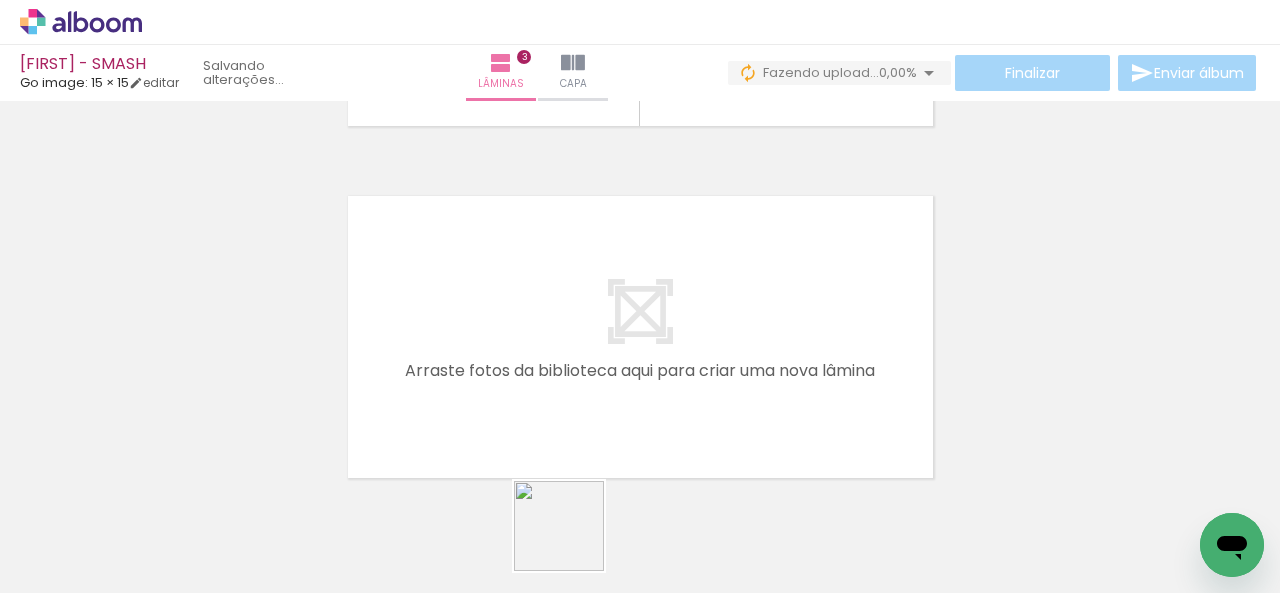 drag, startPoint x: 582, startPoint y: 545, endPoint x: 632, endPoint y: 519, distance: 56.35601 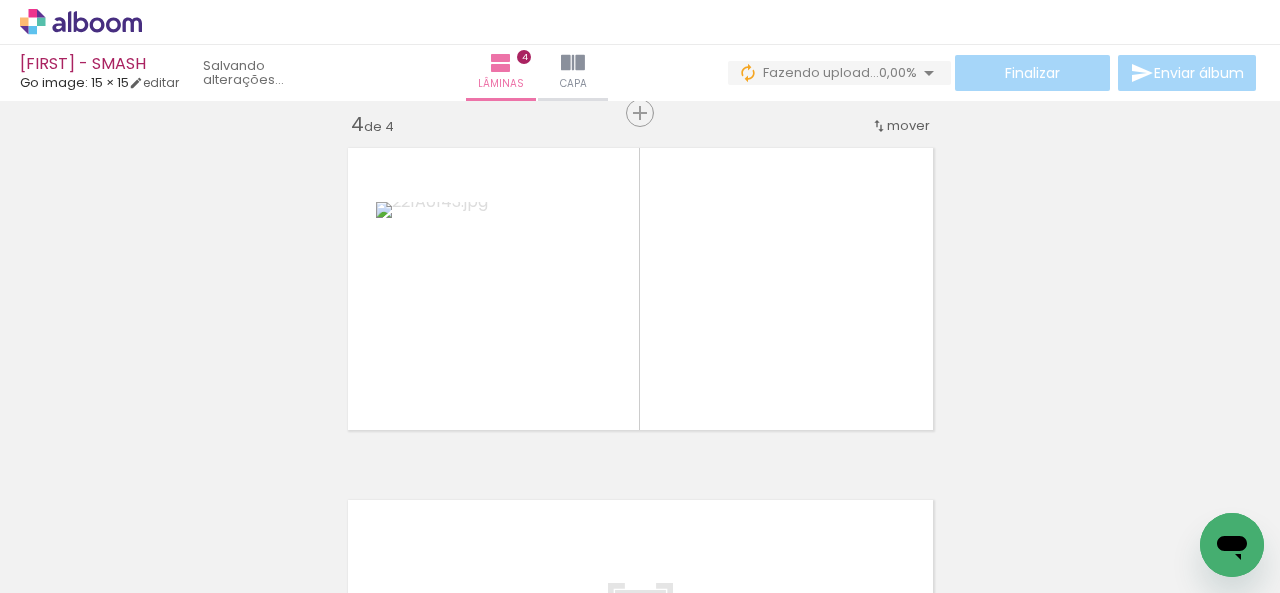 scroll, scrollTop: 1081, scrollLeft: 0, axis: vertical 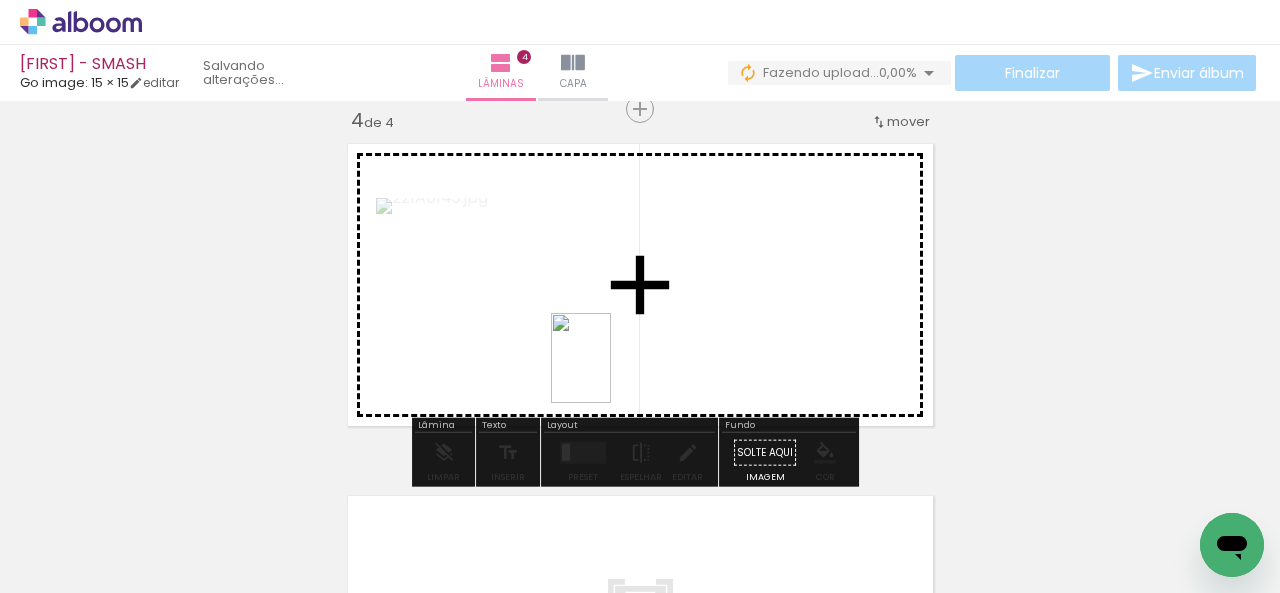 drag, startPoint x: 680, startPoint y: 536, endPoint x: 611, endPoint y: 373, distance: 177.00282 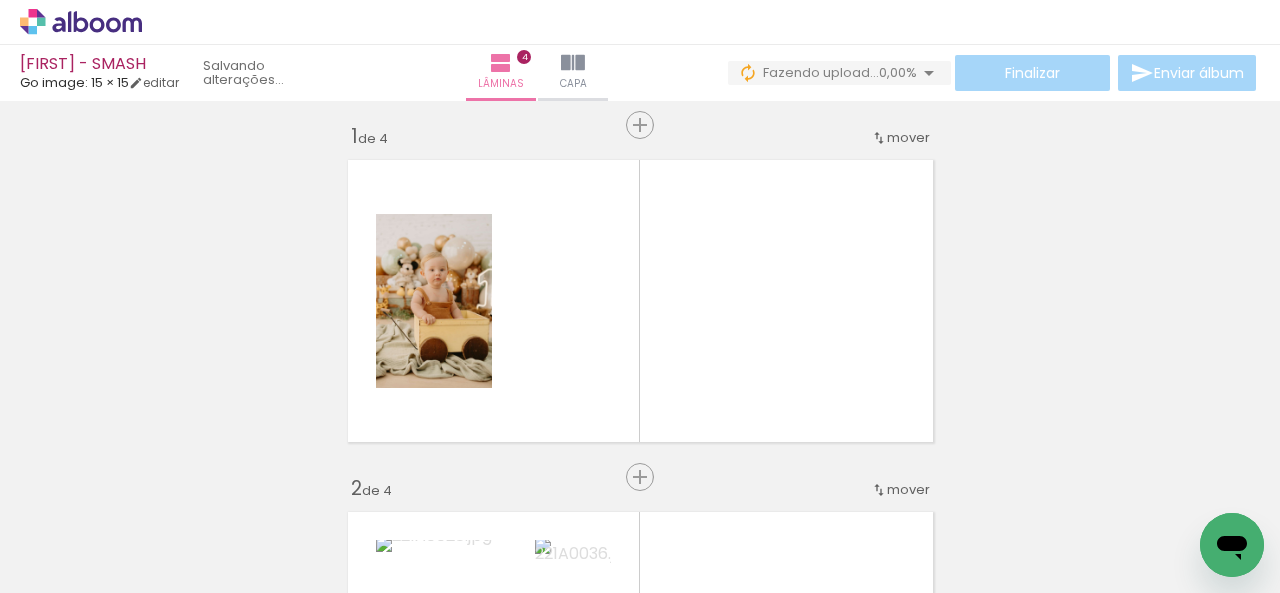 scroll, scrollTop: 0, scrollLeft: 0, axis: both 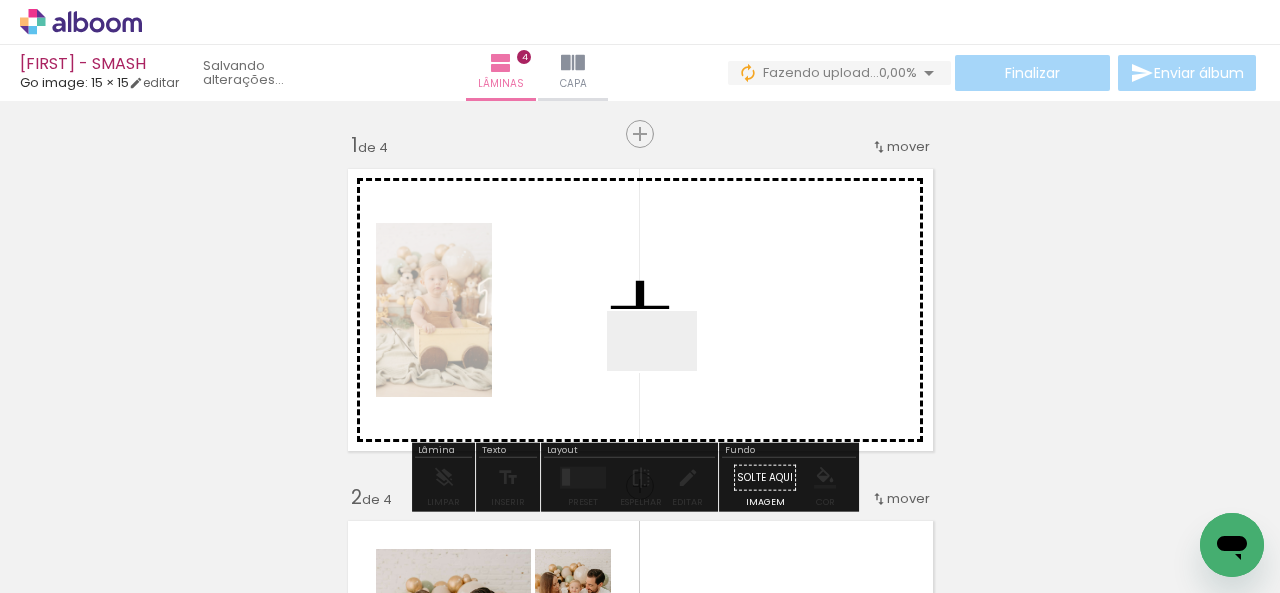 drag, startPoint x: 665, startPoint y: 428, endPoint x: 667, endPoint y: 371, distance: 57.035076 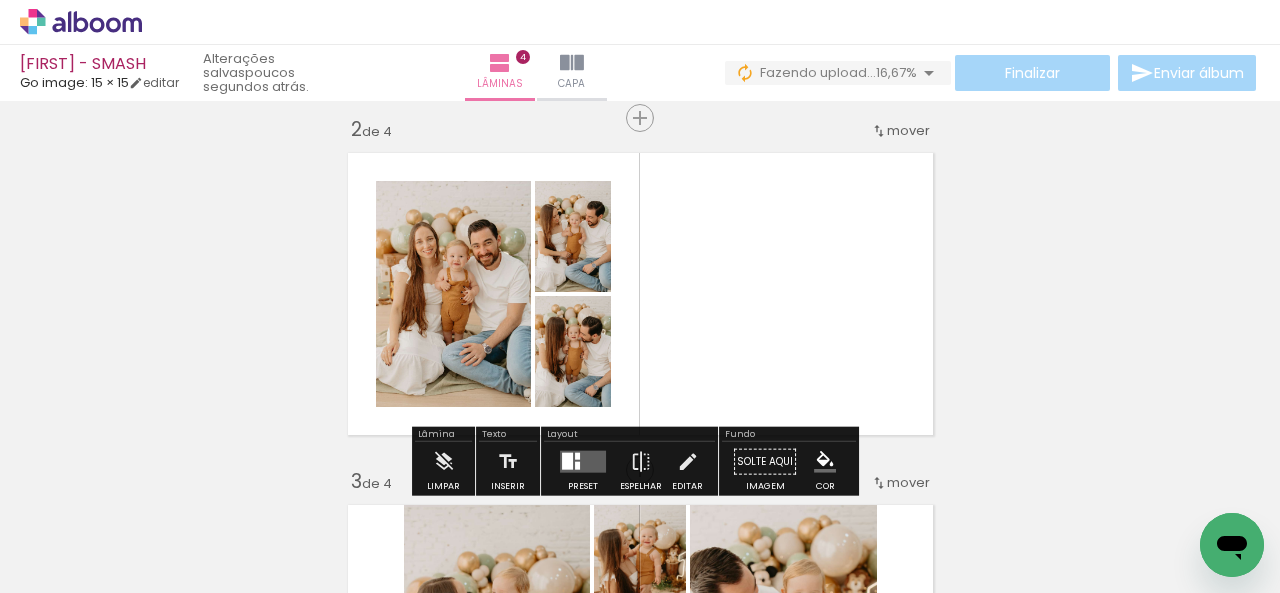 scroll, scrollTop: 400, scrollLeft: 0, axis: vertical 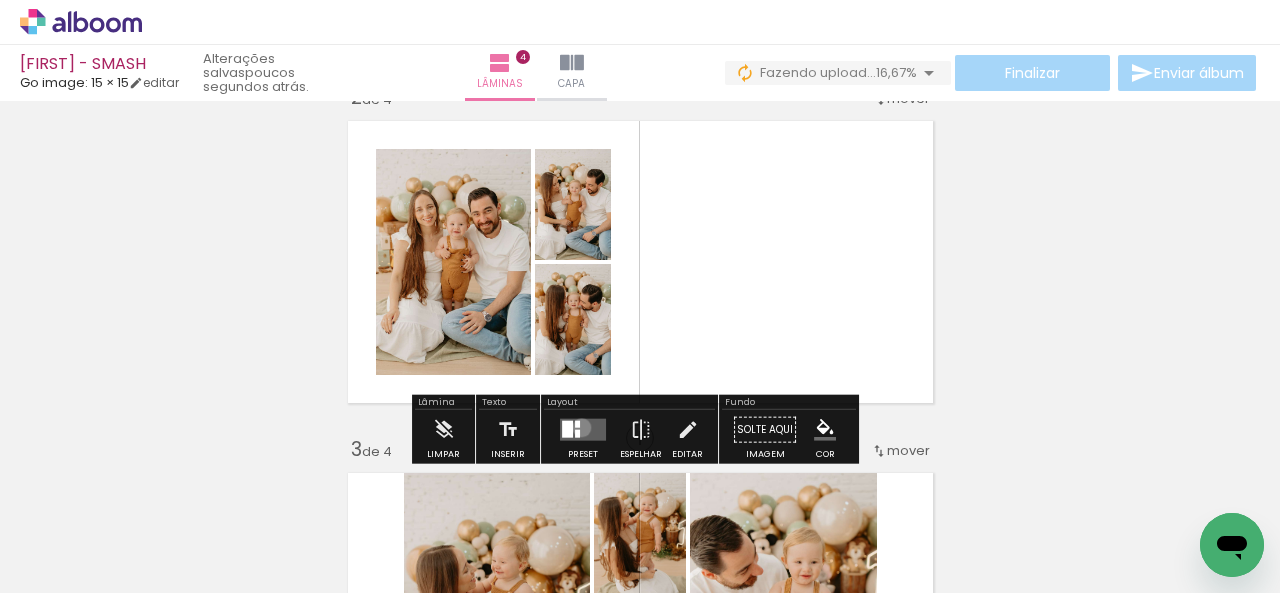 click at bounding box center (583, 430) 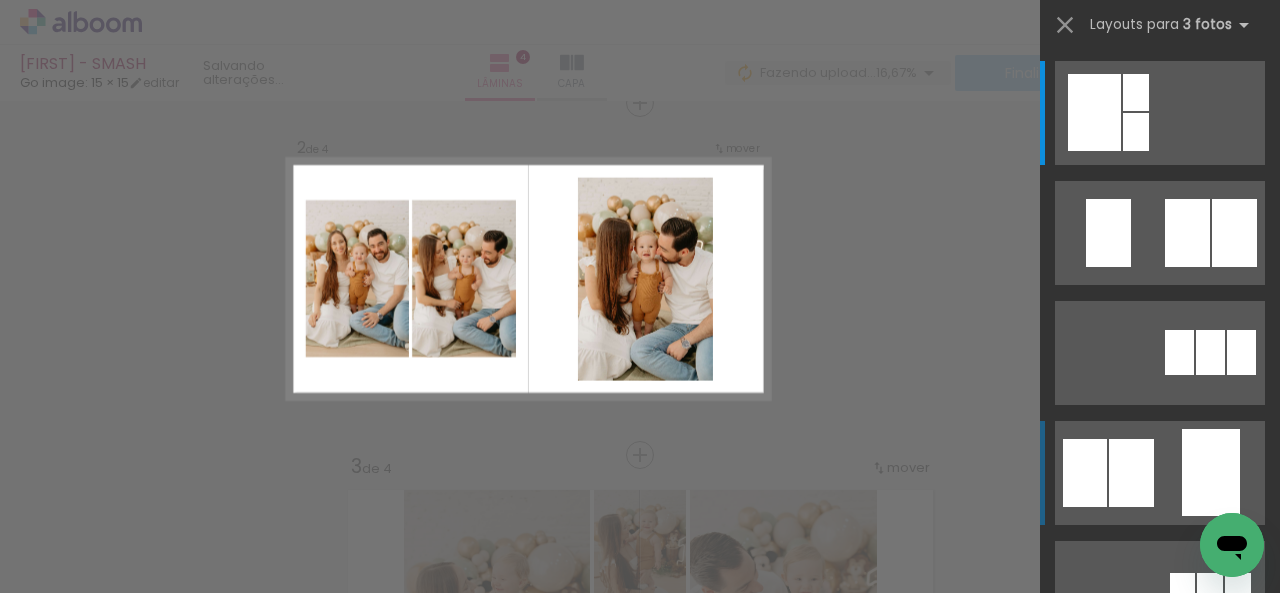 scroll, scrollTop: 377, scrollLeft: 0, axis: vertical 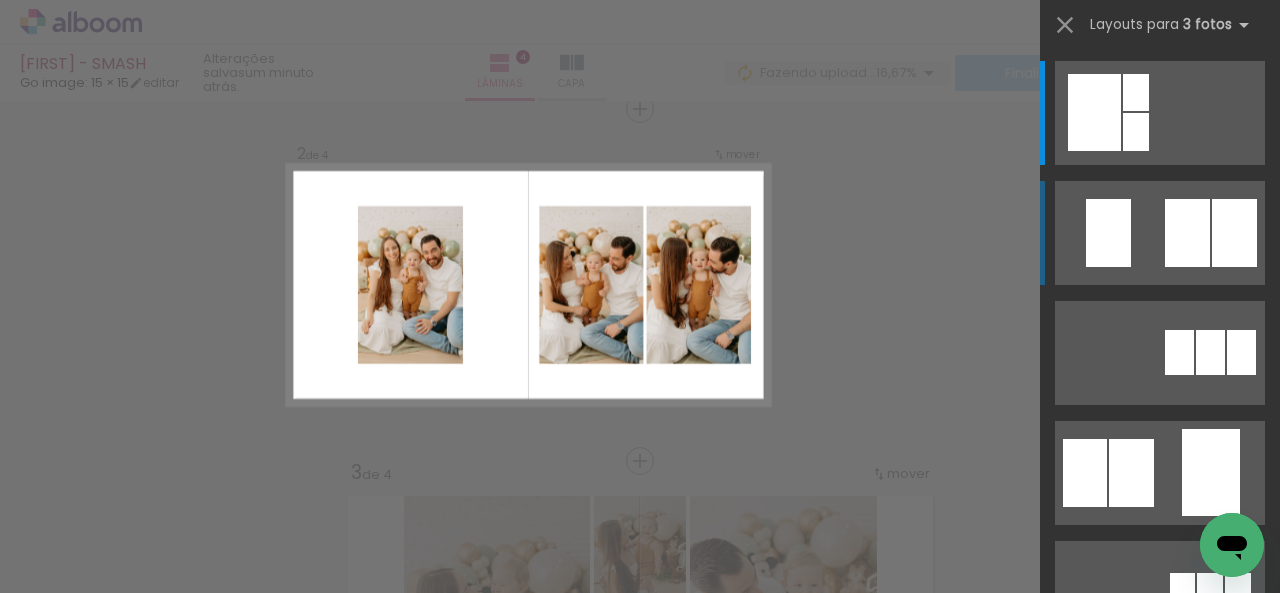 click at bounding box center [1094, 112] 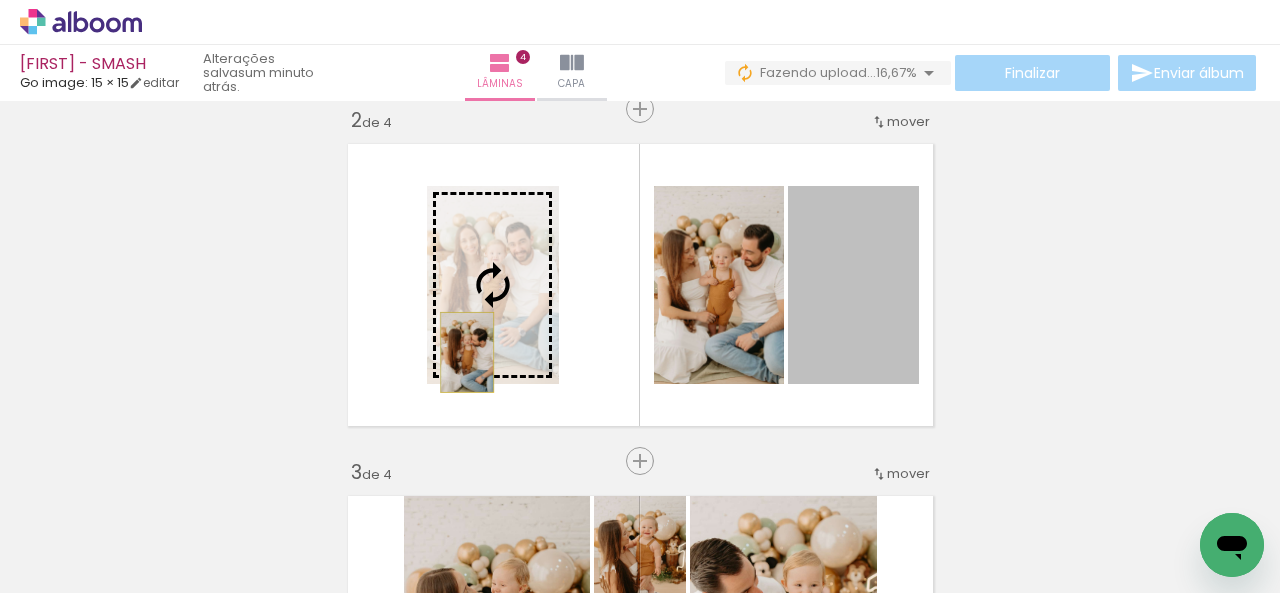 drag, startPoint x: 872, startPoint y: 351, endPoint x: 459, endPoint y: 352, distance: 413.00122 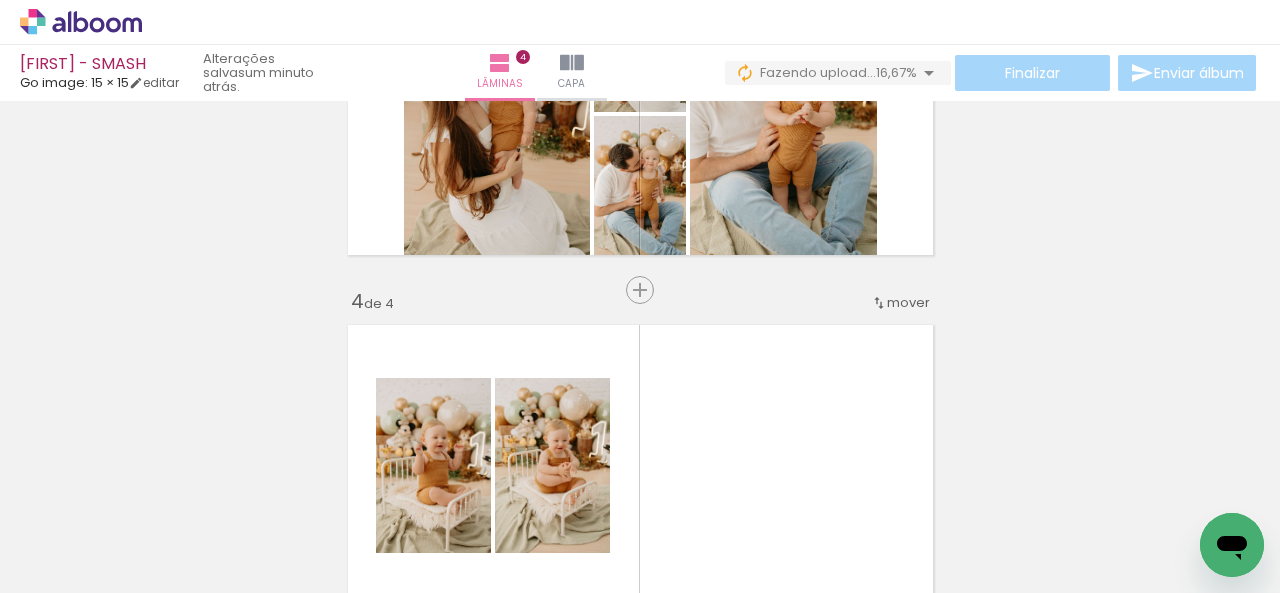 scroll, scrollTop: 1077, scrollLeft: 0, axis: vertical 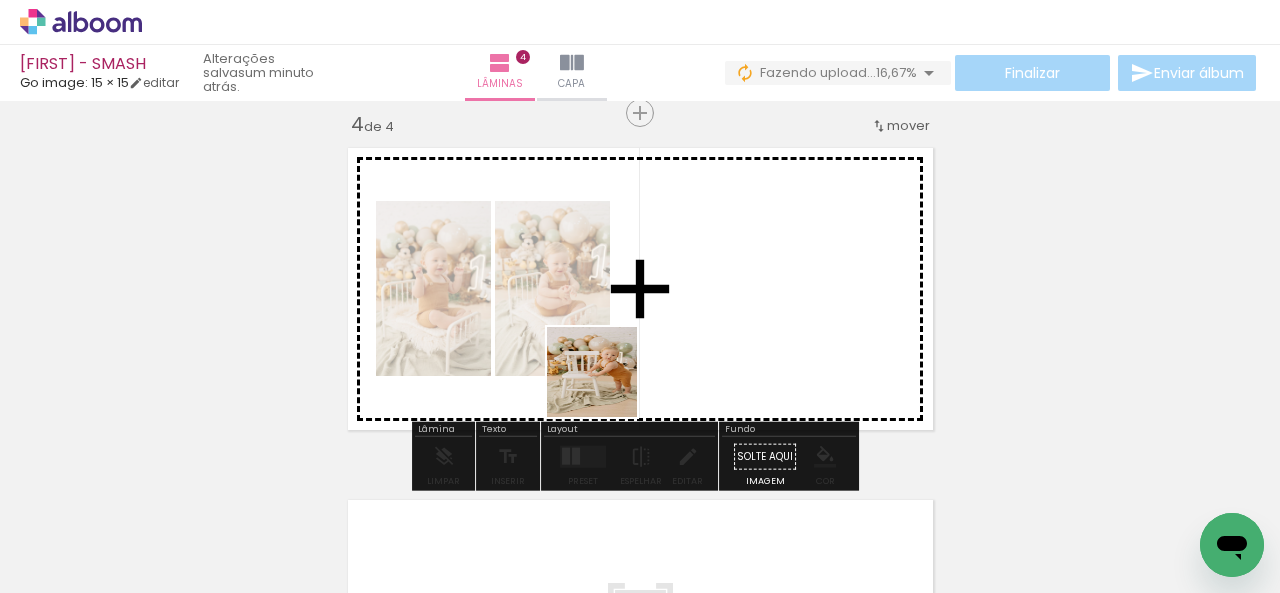 drag, startPoint x: 548, startPoint y: 473, endPoint x: 650, endPoint y: 489, distance: 103.24728 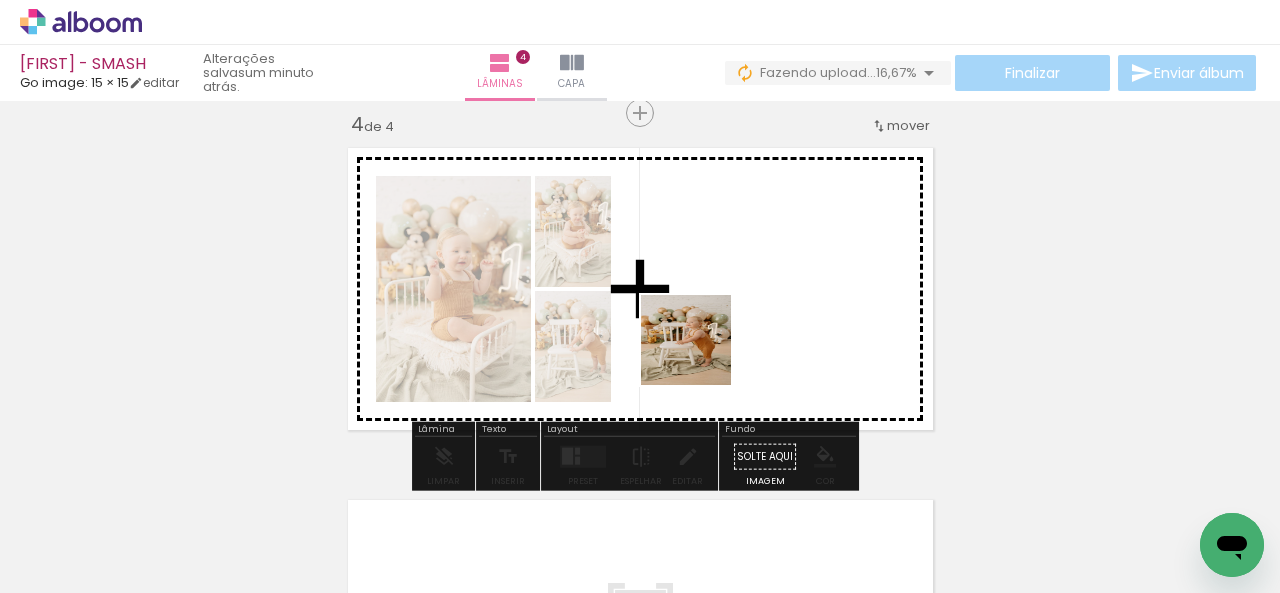 drag, startPoint x: 640, startPoint y: 483, endPoint x: 728, endPoint y: 317, distance: 187.88295 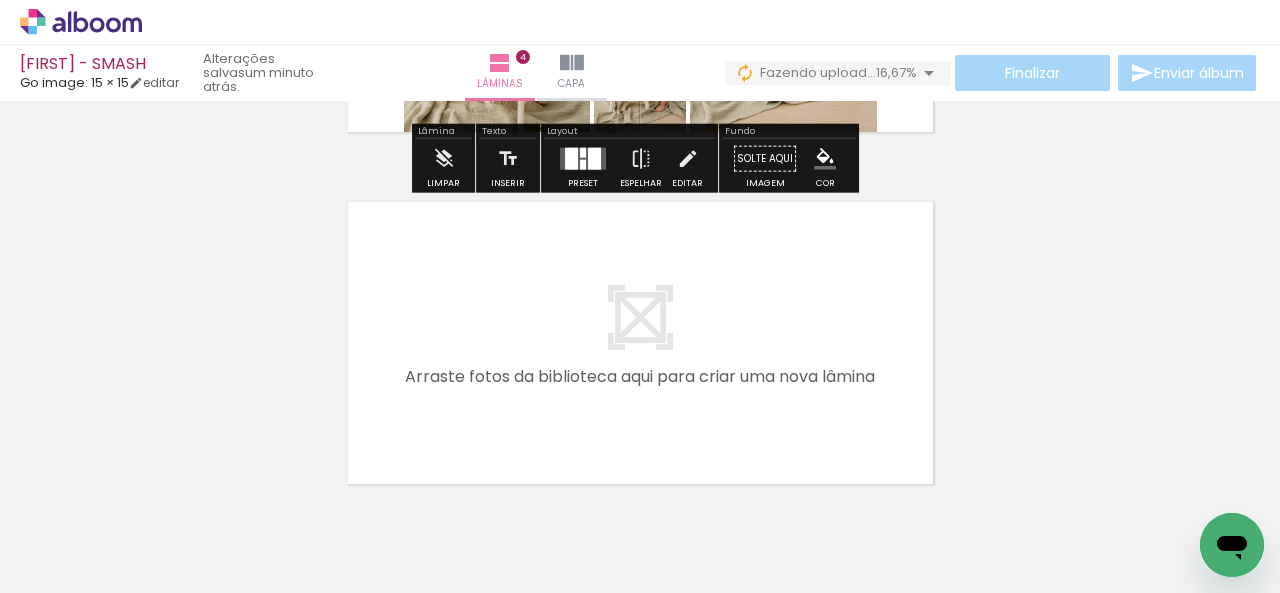 scroll 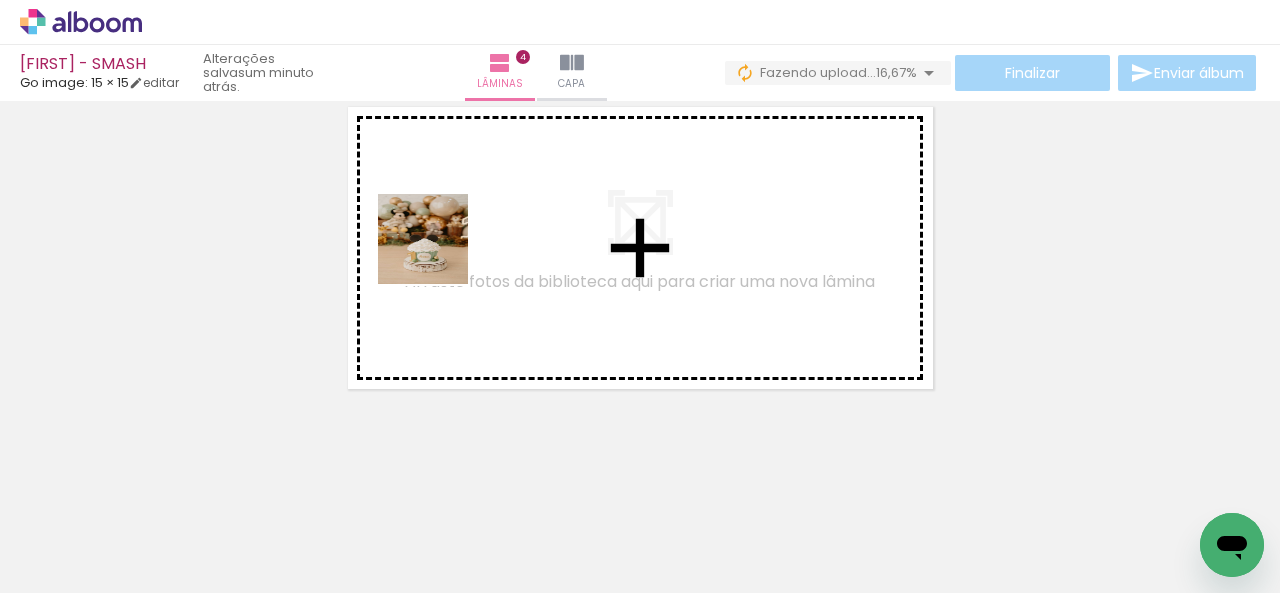 drag, startPoint x: 495, startPoint y: 529, endPoint x: 438, endPoint y: 254, distance: 280.84515 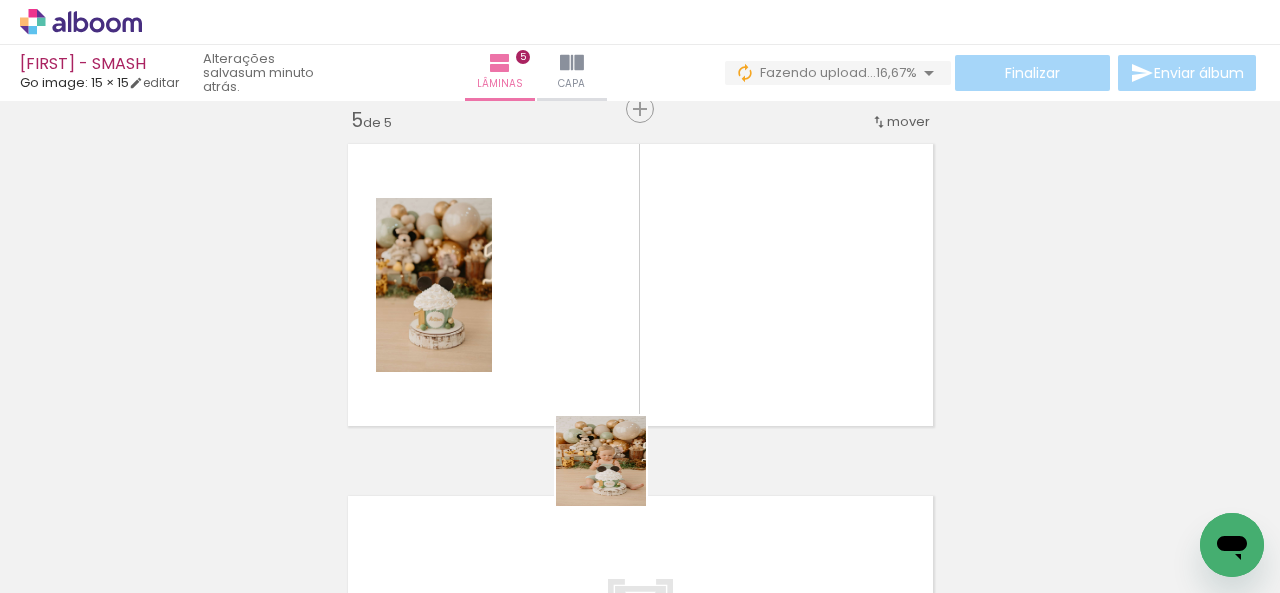 drag, startPoint x: 621, startPoint y: 517, endPoint x: 586, endPoint y: 355, distance: 165.73775 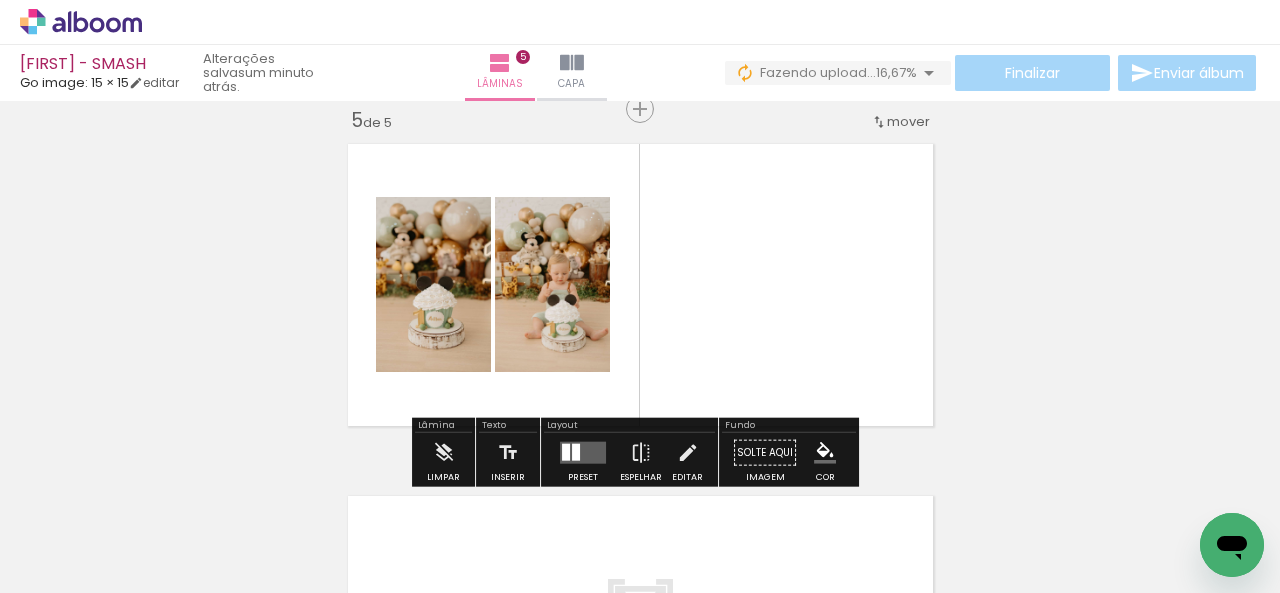 click at bounding box center (-397, 526) 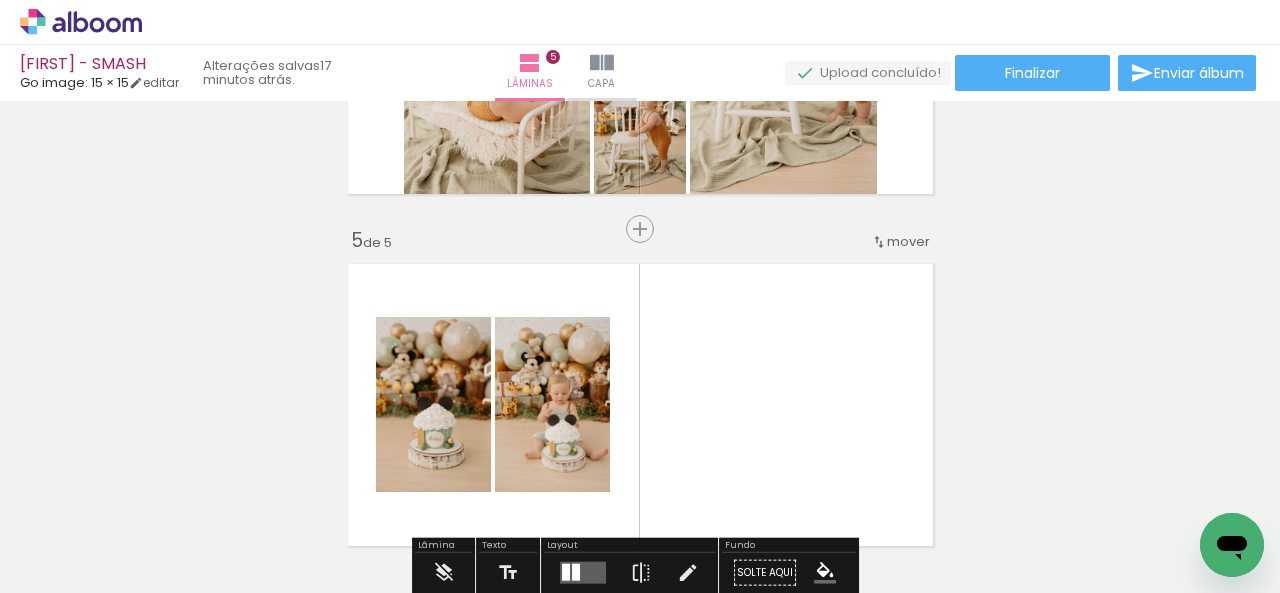 scroll, scrollTop: 1433, scrollLeft: 0, axis: vertical 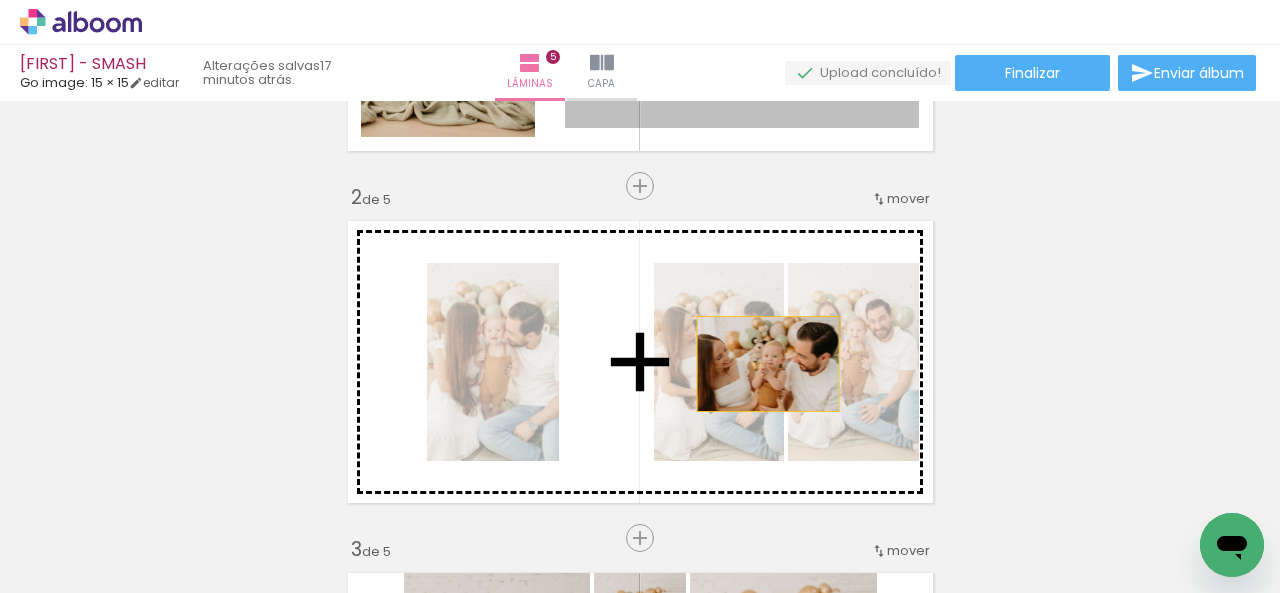 drag, startPoint x: 752, startPoint y: 116, endPoint x: 758, endPoint y: 397, distance: 281.06406 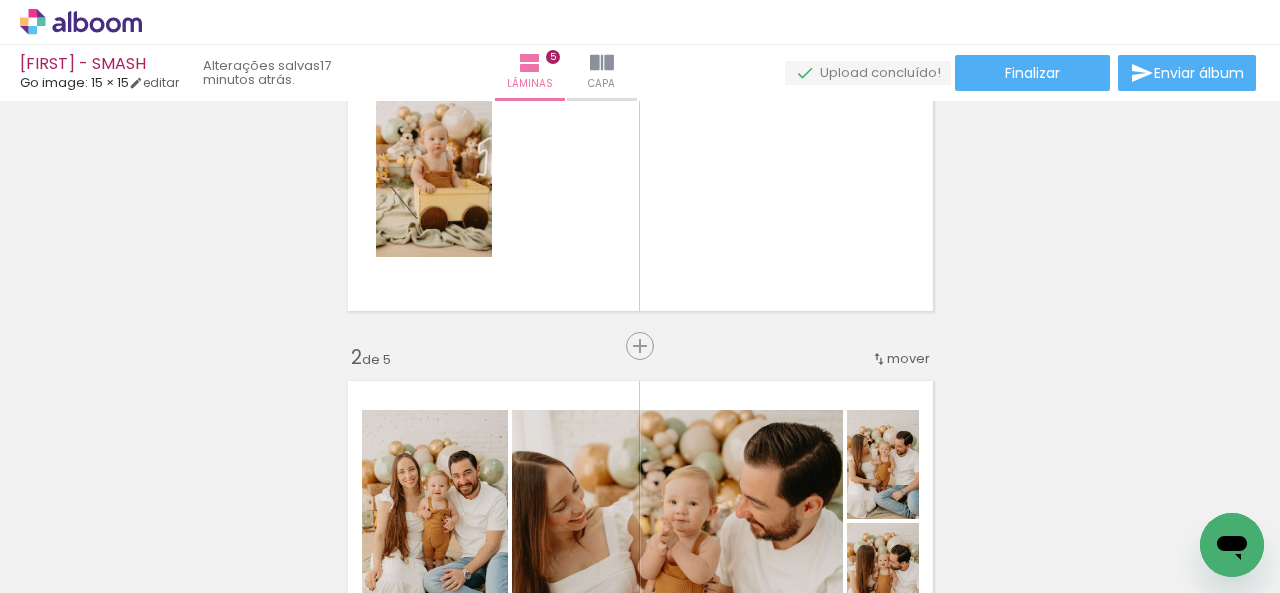scroll, scrollTop: 100, scrollLeft: 0, axis: vertical 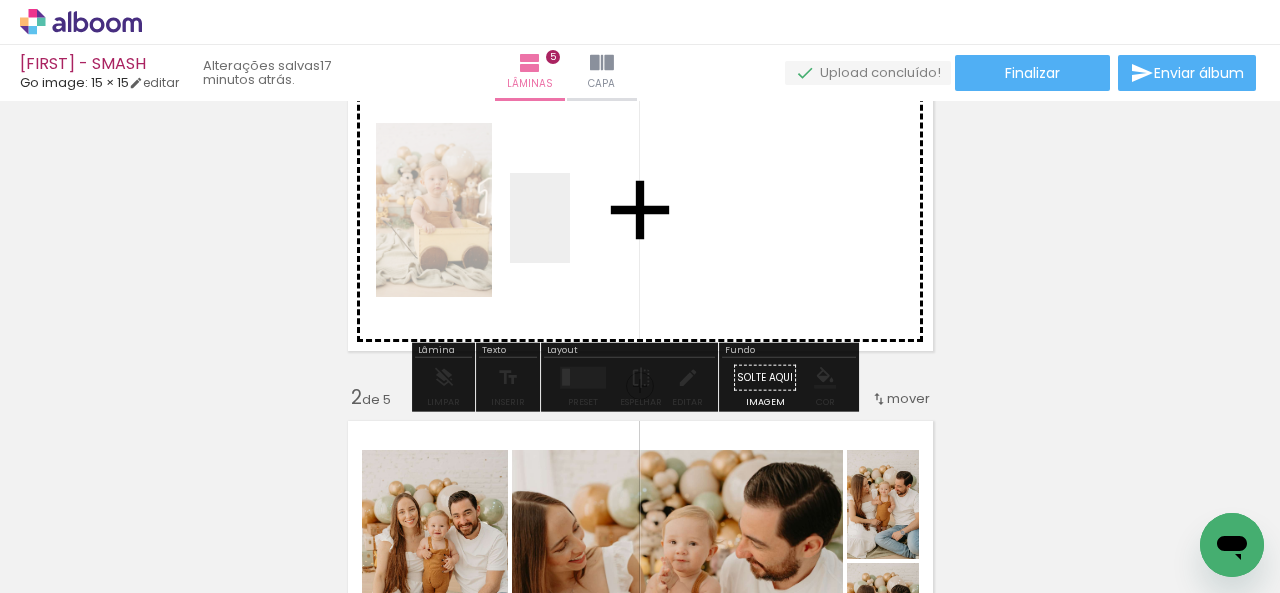 drag, startPoint x: 967, startPoint y: 539, endPoint x: 570, endPoint y: 233, distance: 501.24344 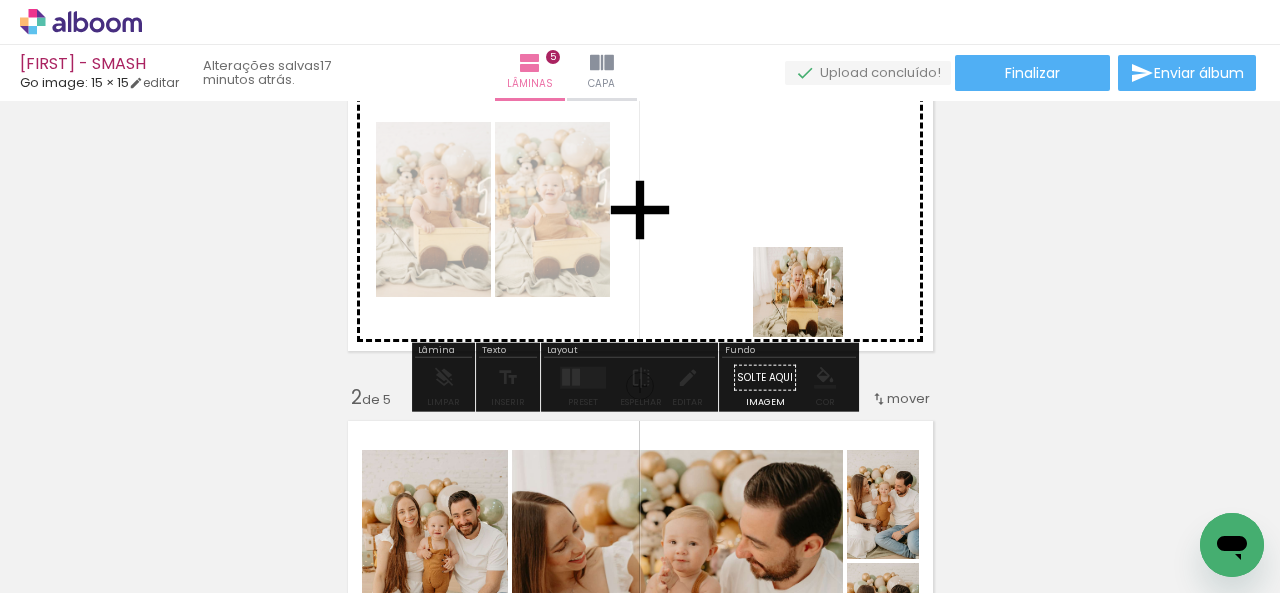 drag, startPoint x: 1094, startPoint y: 539, endPoint x: 1051, endPoint y: 430, distance: 117.17508 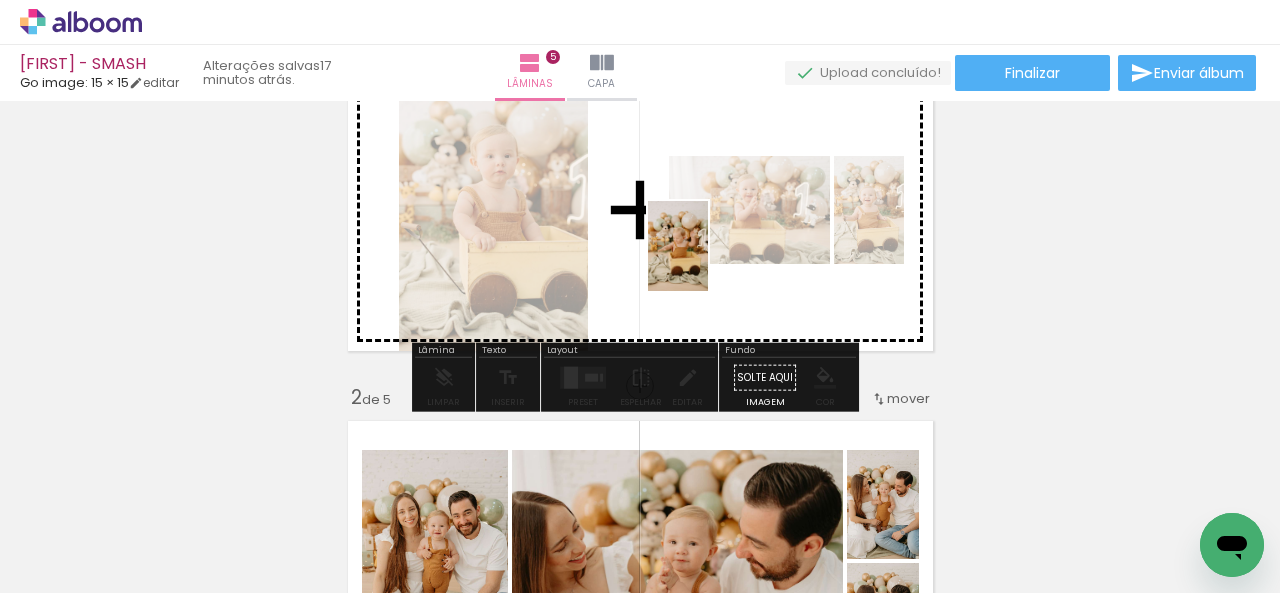drag, startPoint x: 1192, startPoint y: 505, endPoint x: 700, endPoint y: 251, distance: 553.69666 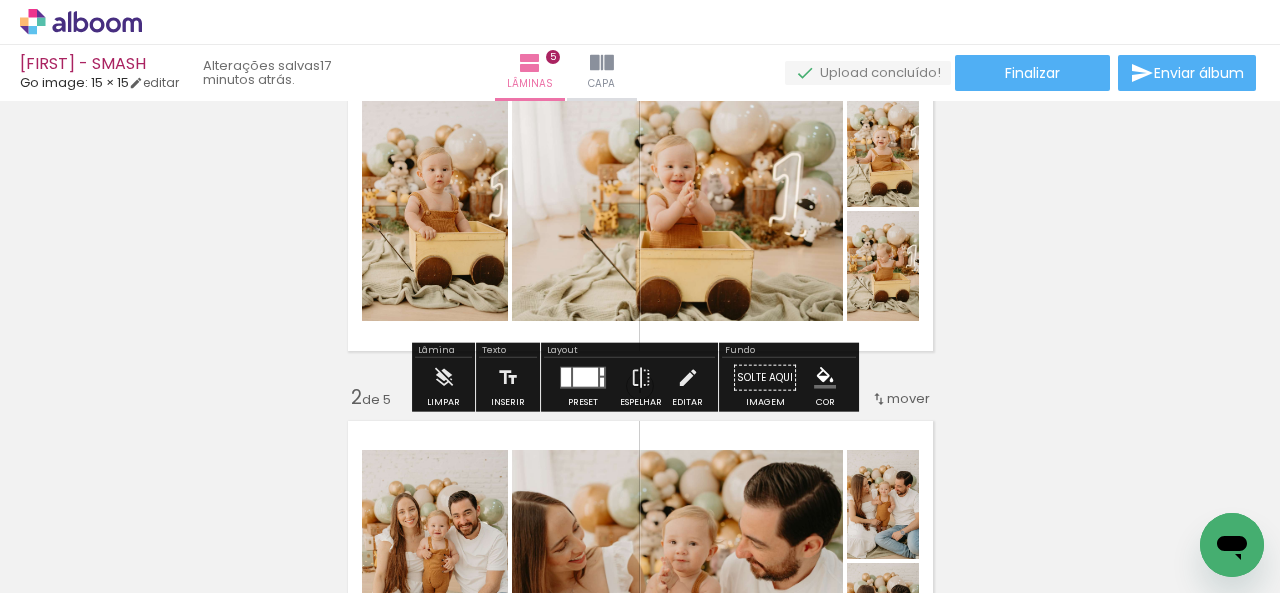 scroll, scrollTop: 0, scrollLeft: 0, axis: both 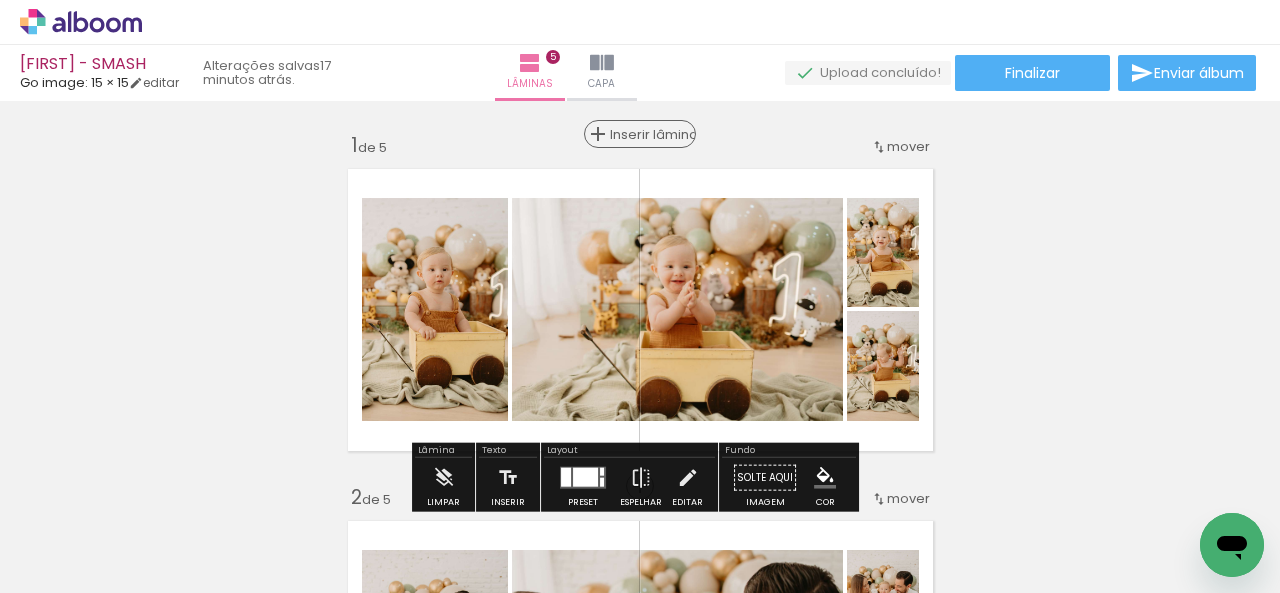 click on "Inserir lâmina" at bounding box center (649, 134) 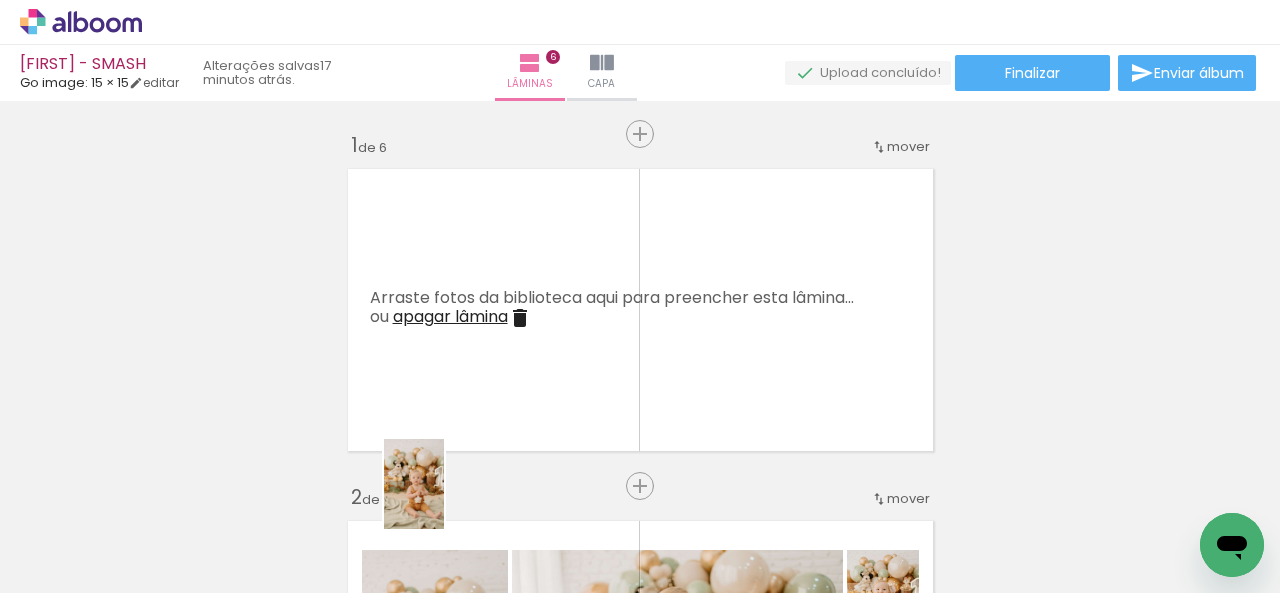 drag, startPoint x: 437, startPoint y: 550, endPoint x: 470, endPoint y: 435, distance: 119.64113 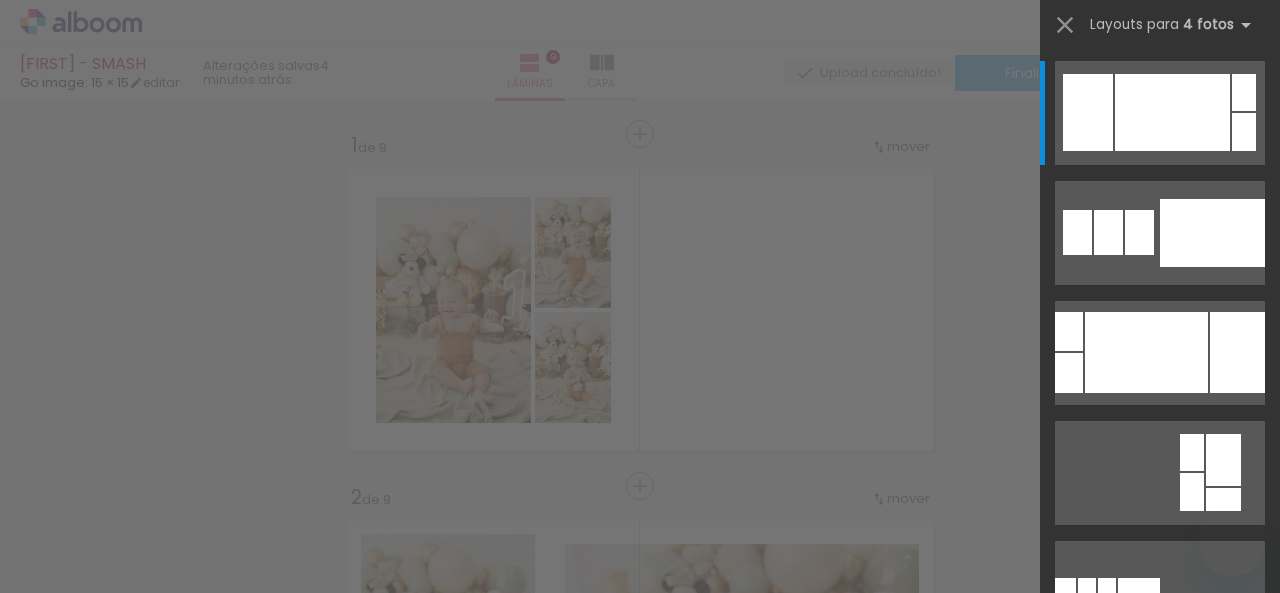 scroll, scrollTop: 0, scrollLeft: 0, axis: both 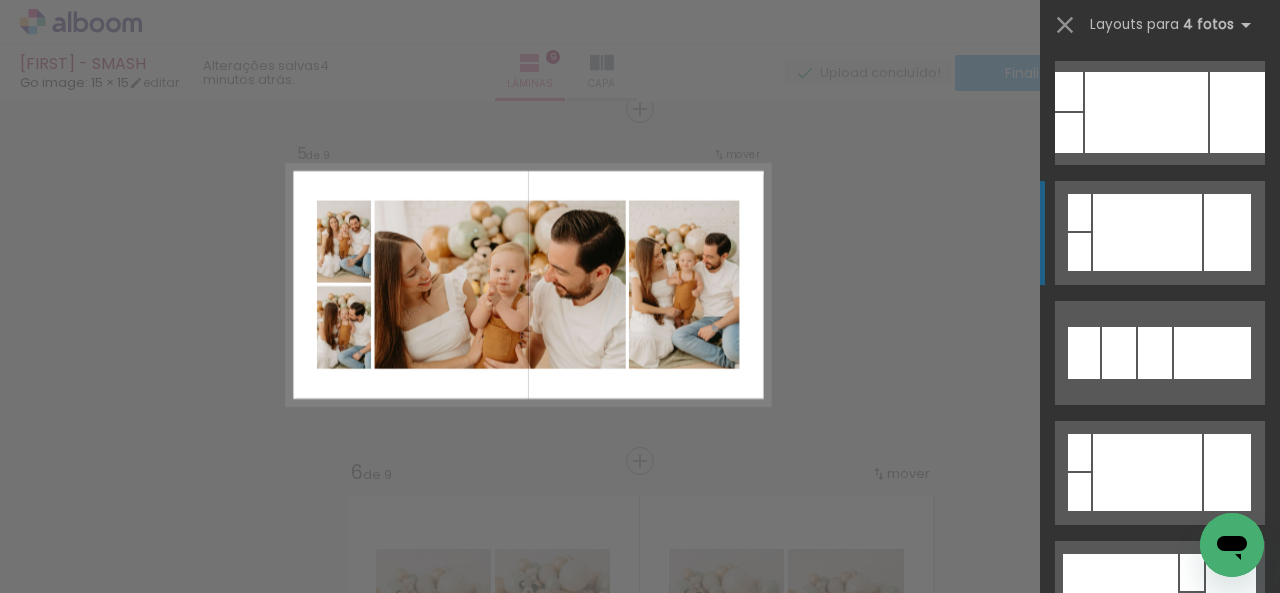 click at bounding box center (1146, 112) 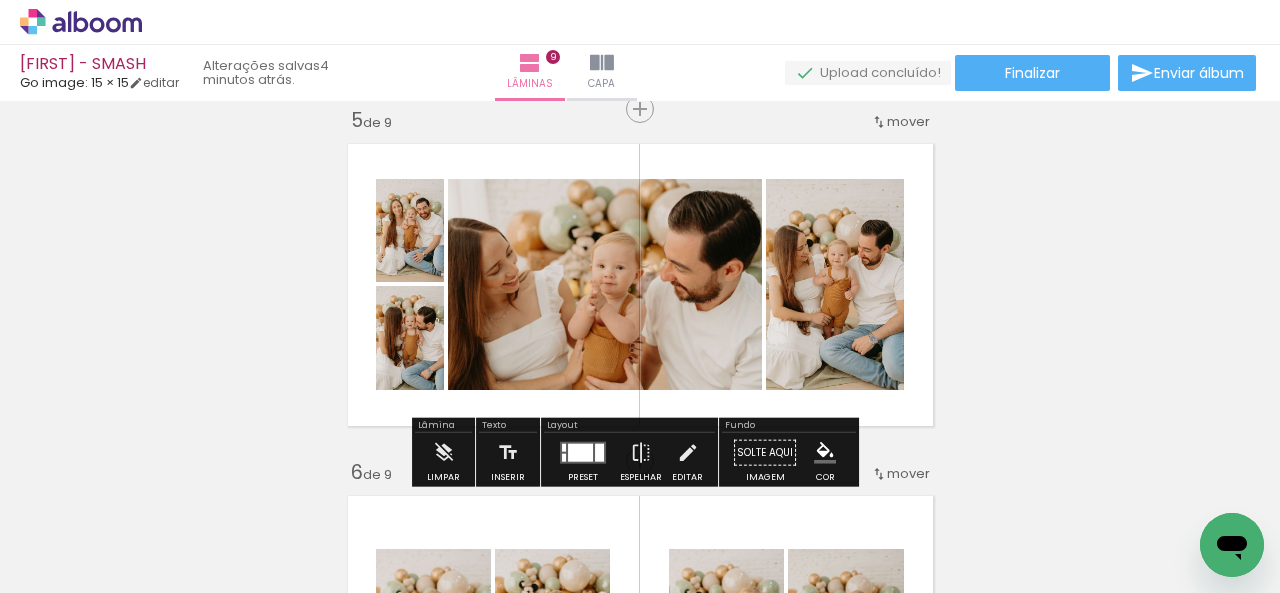 click at bounding box center [580, 453] 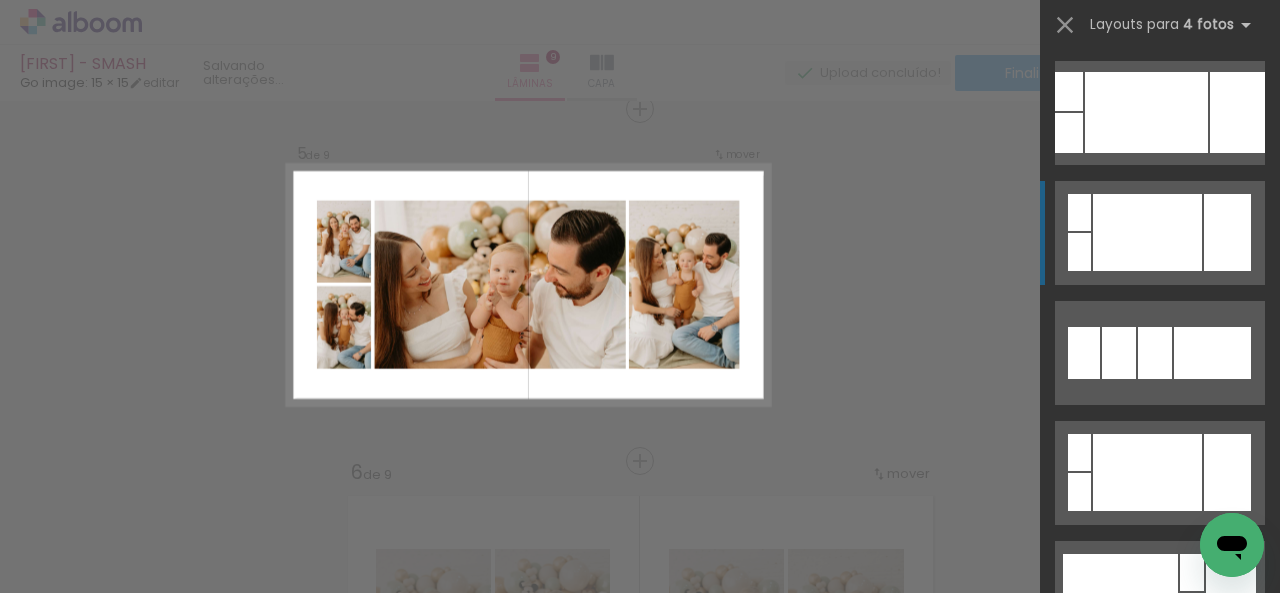 scroll, scrollTop: 720, scrollLeft: 0, axis: vertical 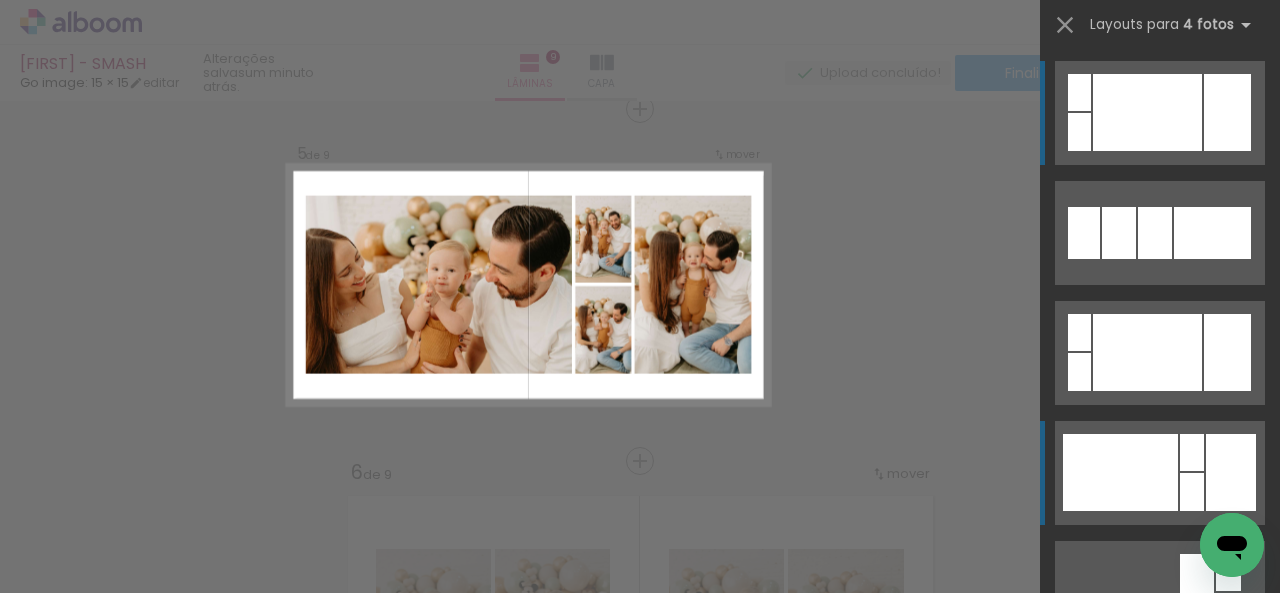 click at bounding box center (1123, 952) 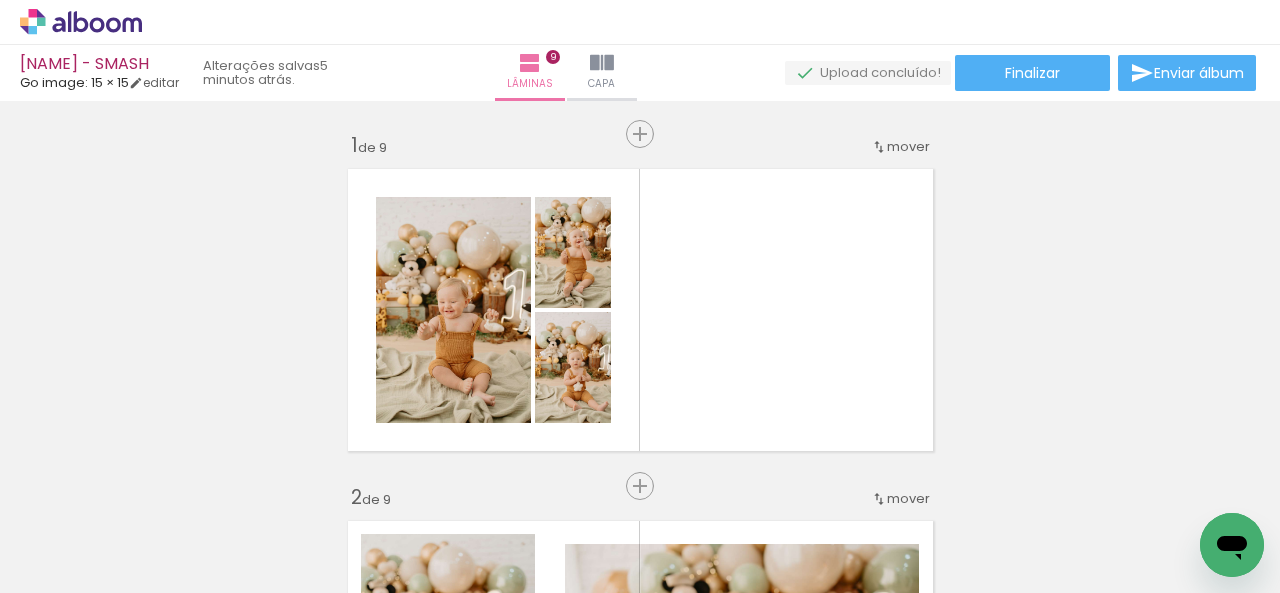 scroll, scrollTop: 0, scrollLeft: 0, axis: both 